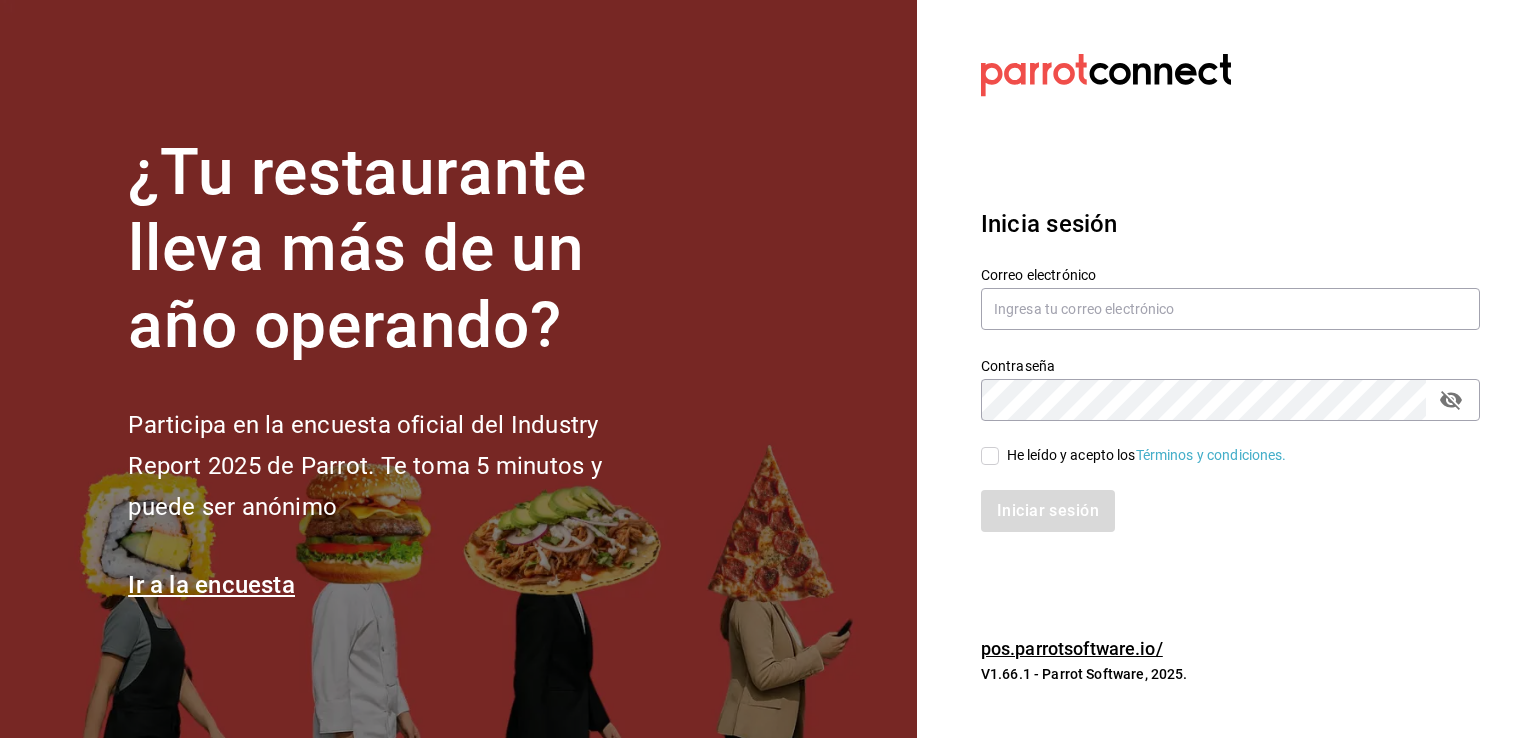 scroll, scrollTop: 0, scrollLeft: 0, axis: both 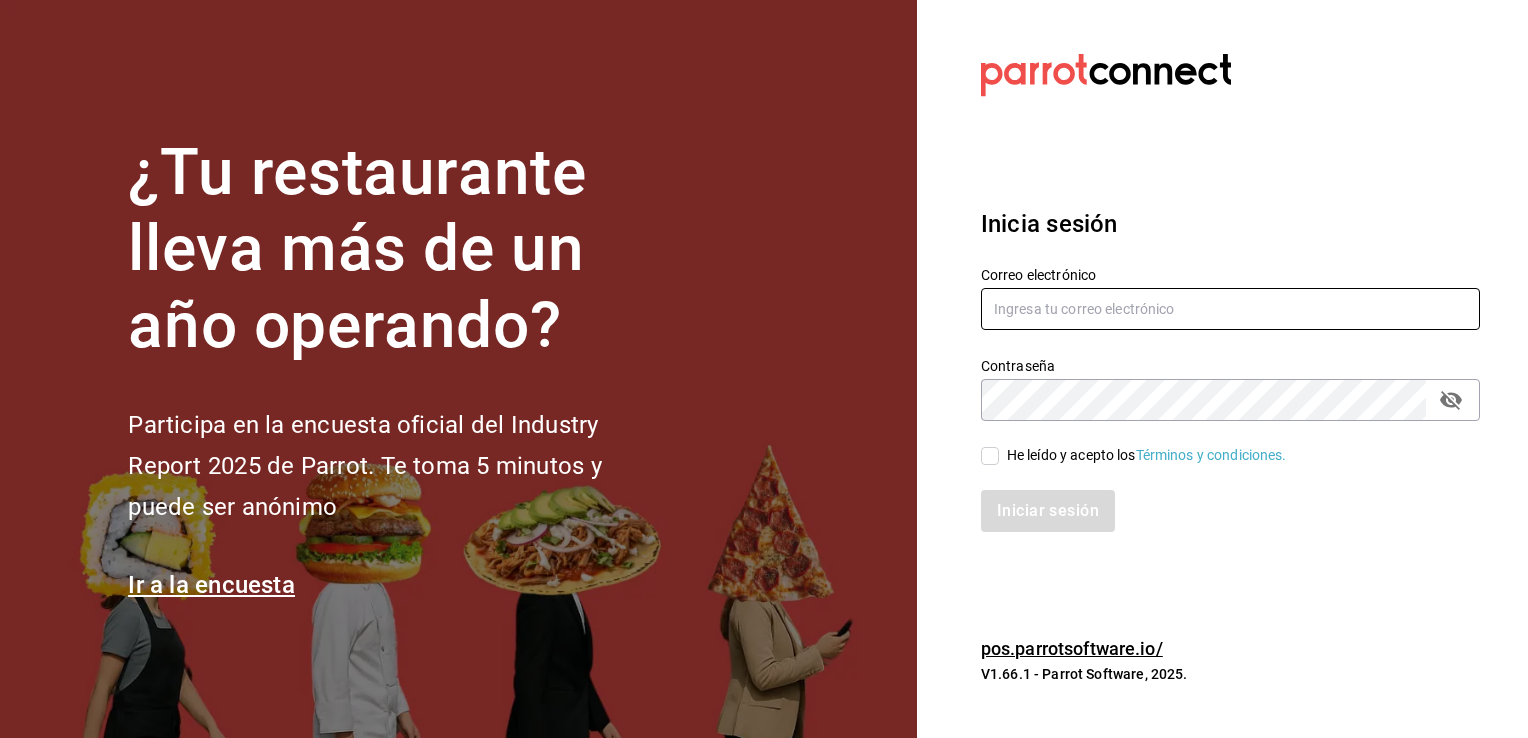 type on "[EMAIL]" 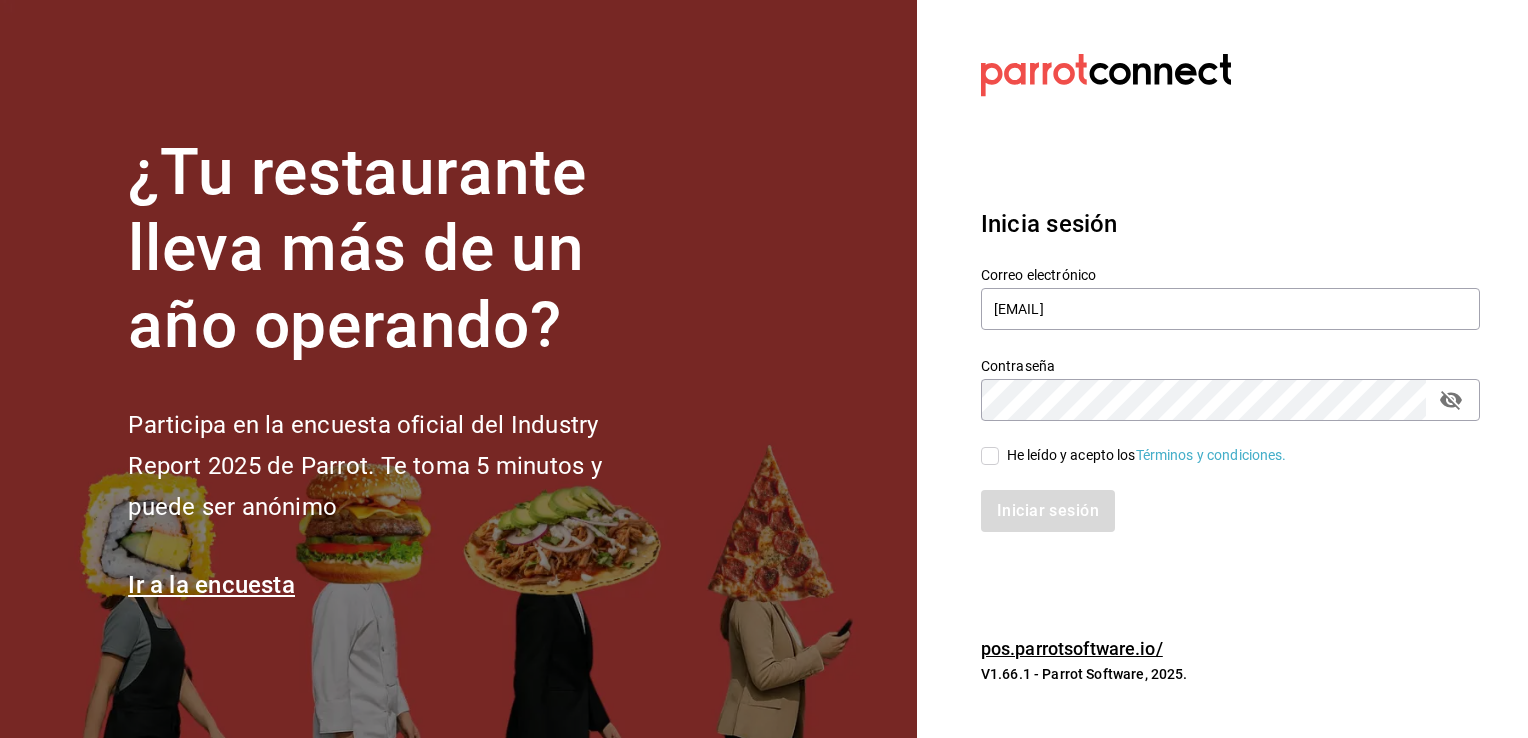 click on "He leído y acepto los  Términos y condiciones." at bounding box center (990, 456) 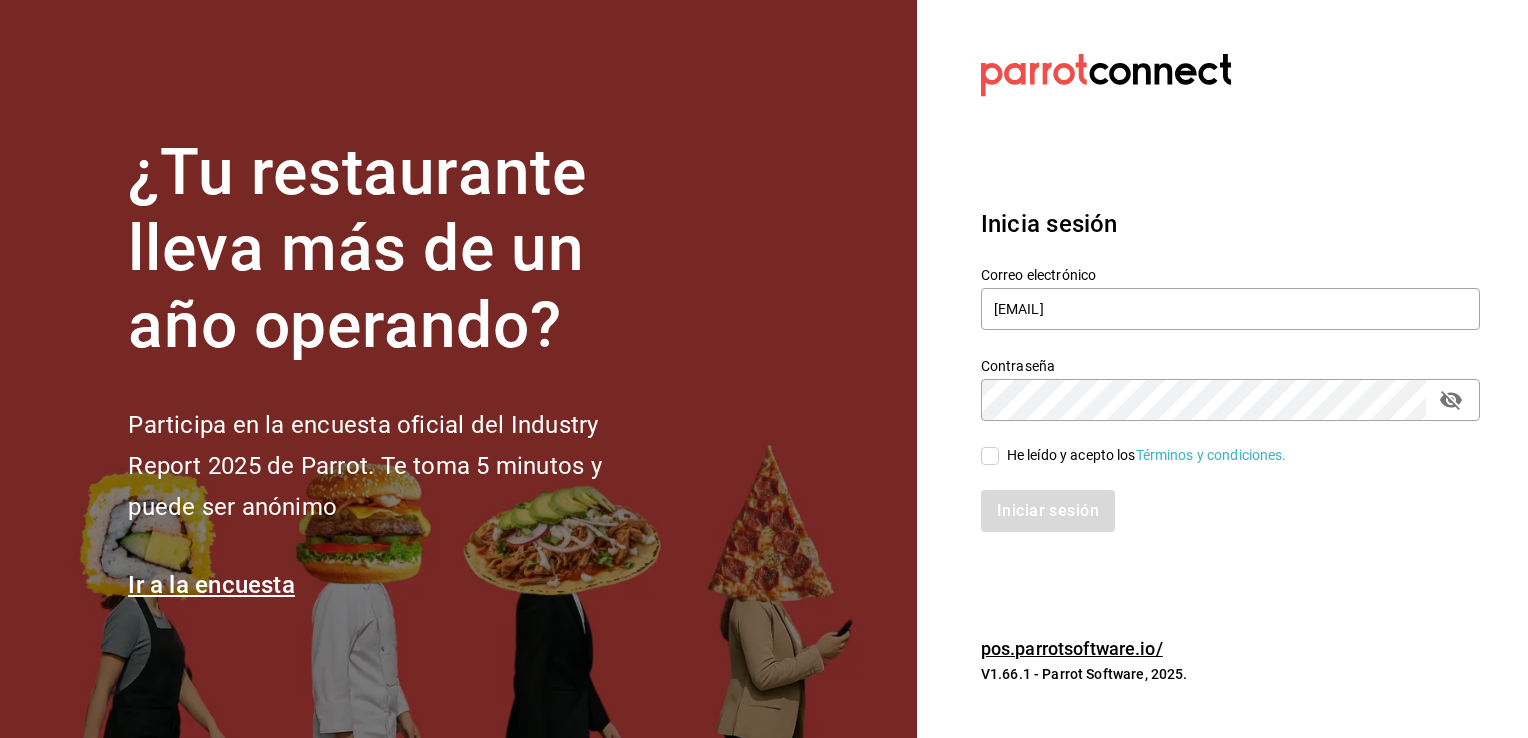 checkbox on "true" 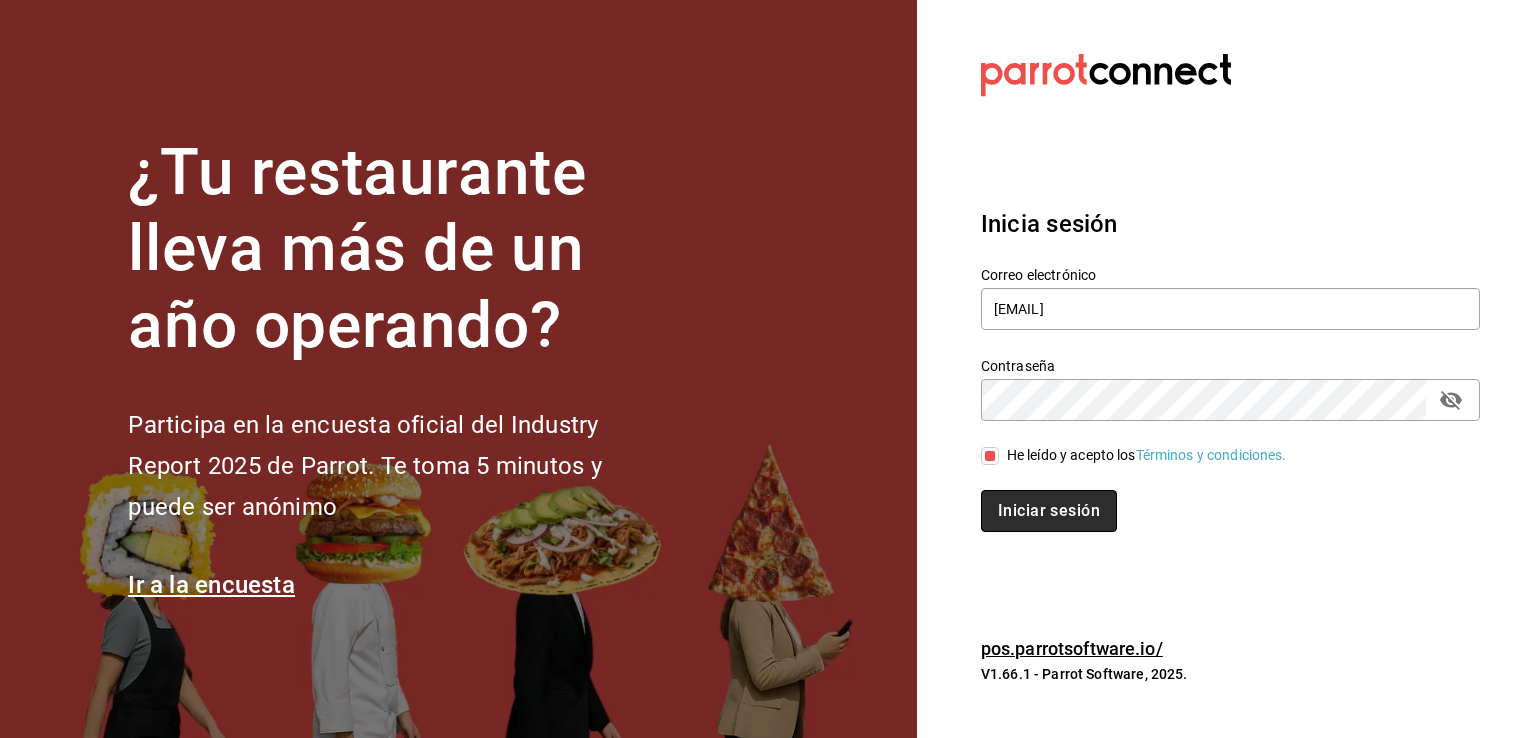click on "Iniciar sesión" at bounding box center [1049, 511] 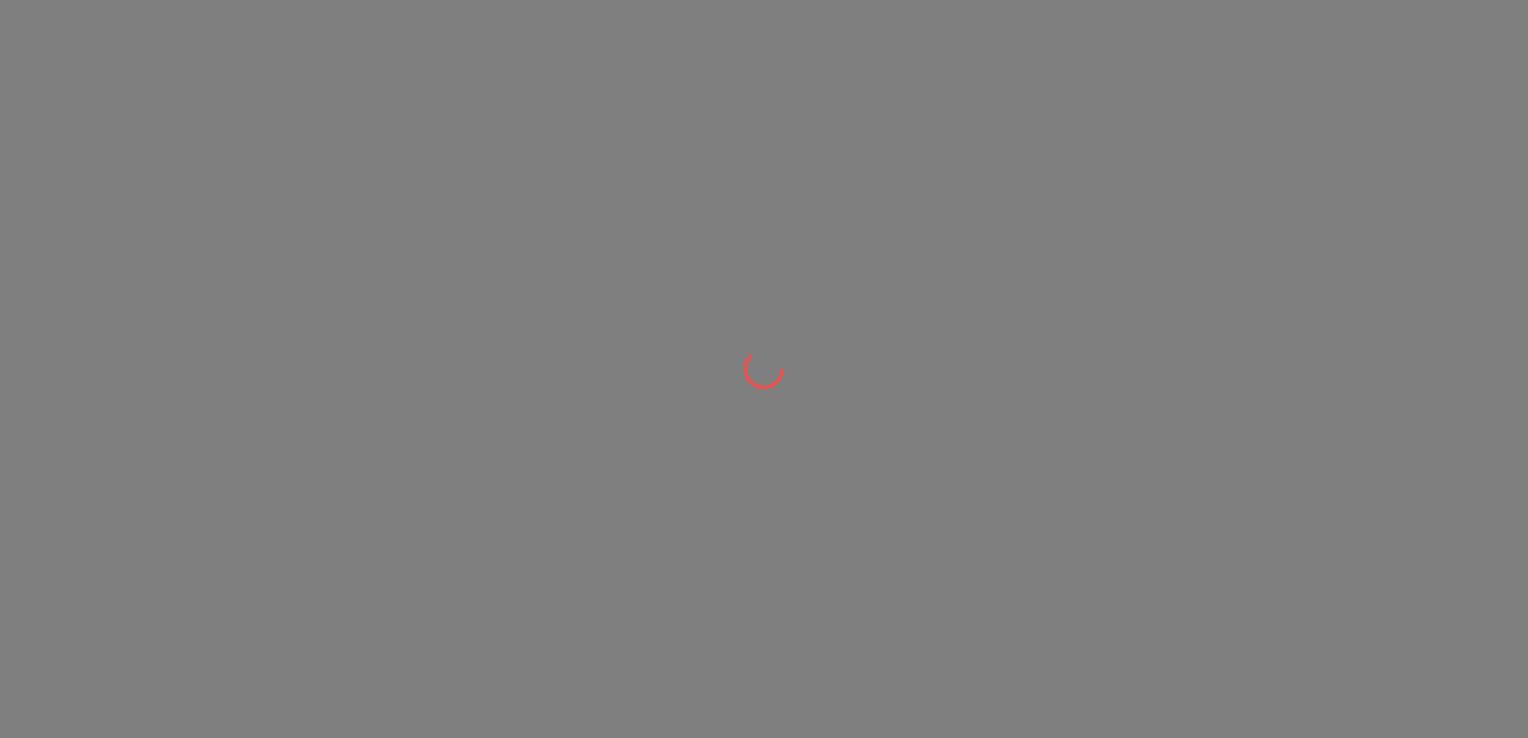 scroll, scrollTop: 0, scrollLeft: 0, axis: both 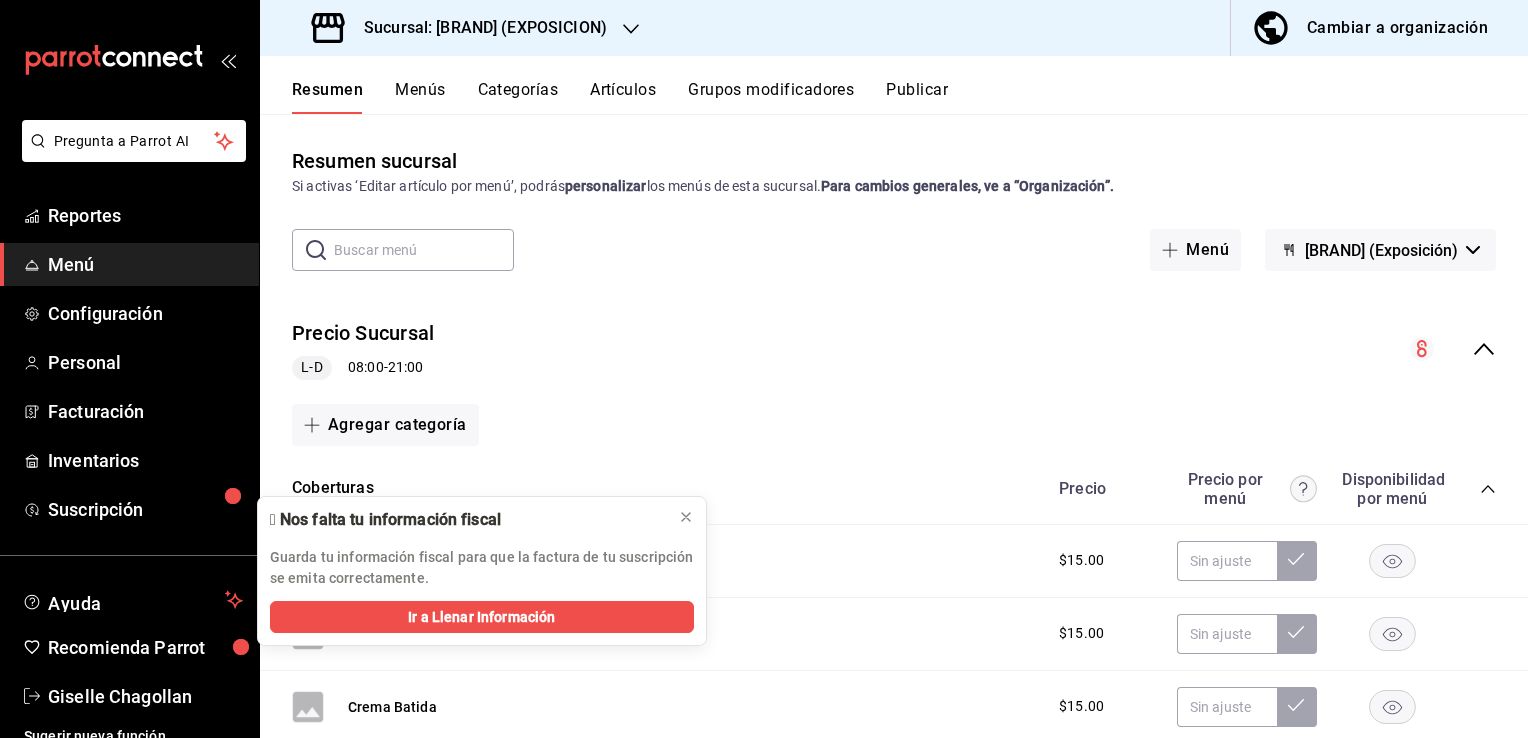 click 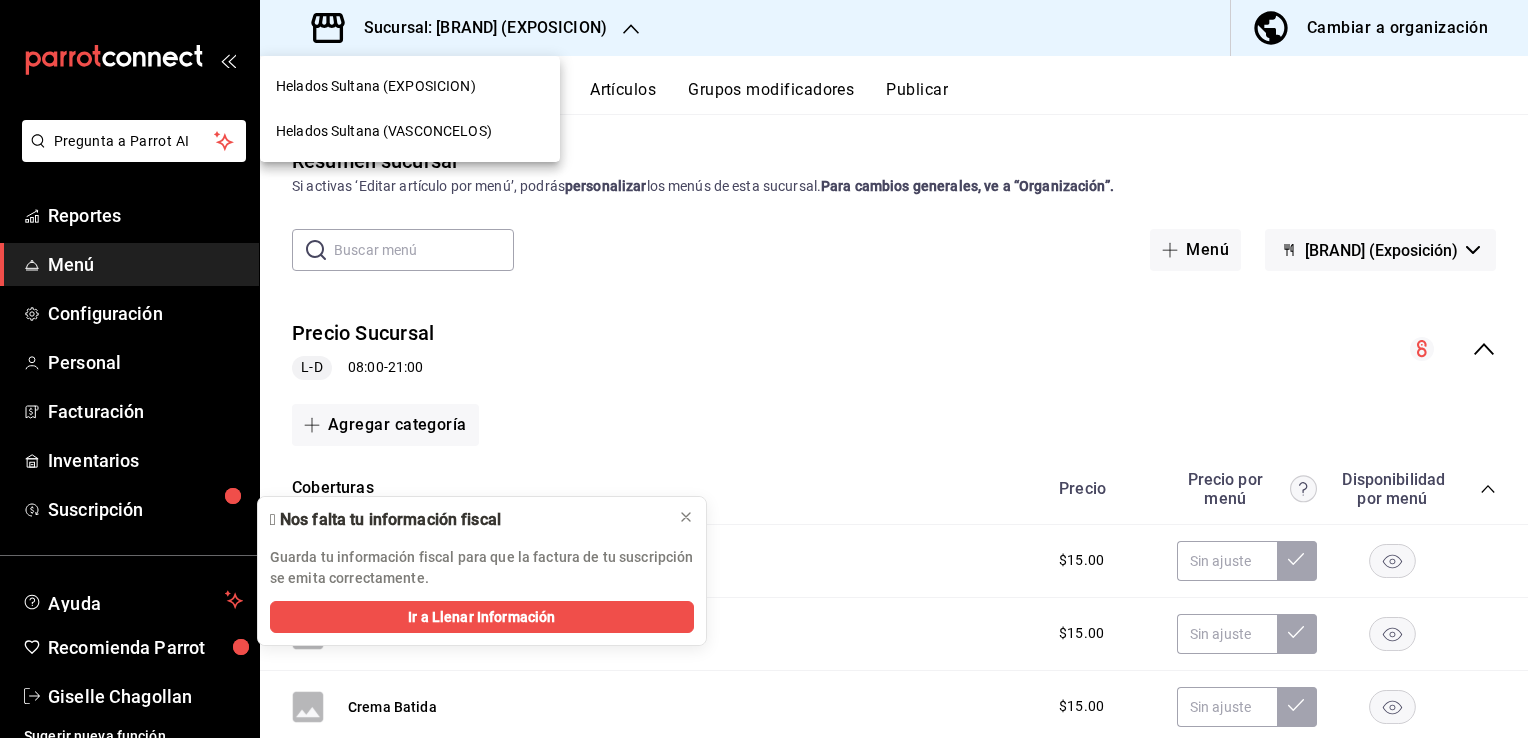 click on "Helados Sultana (VASCONCELOS)" at bounding box center (410, 131) 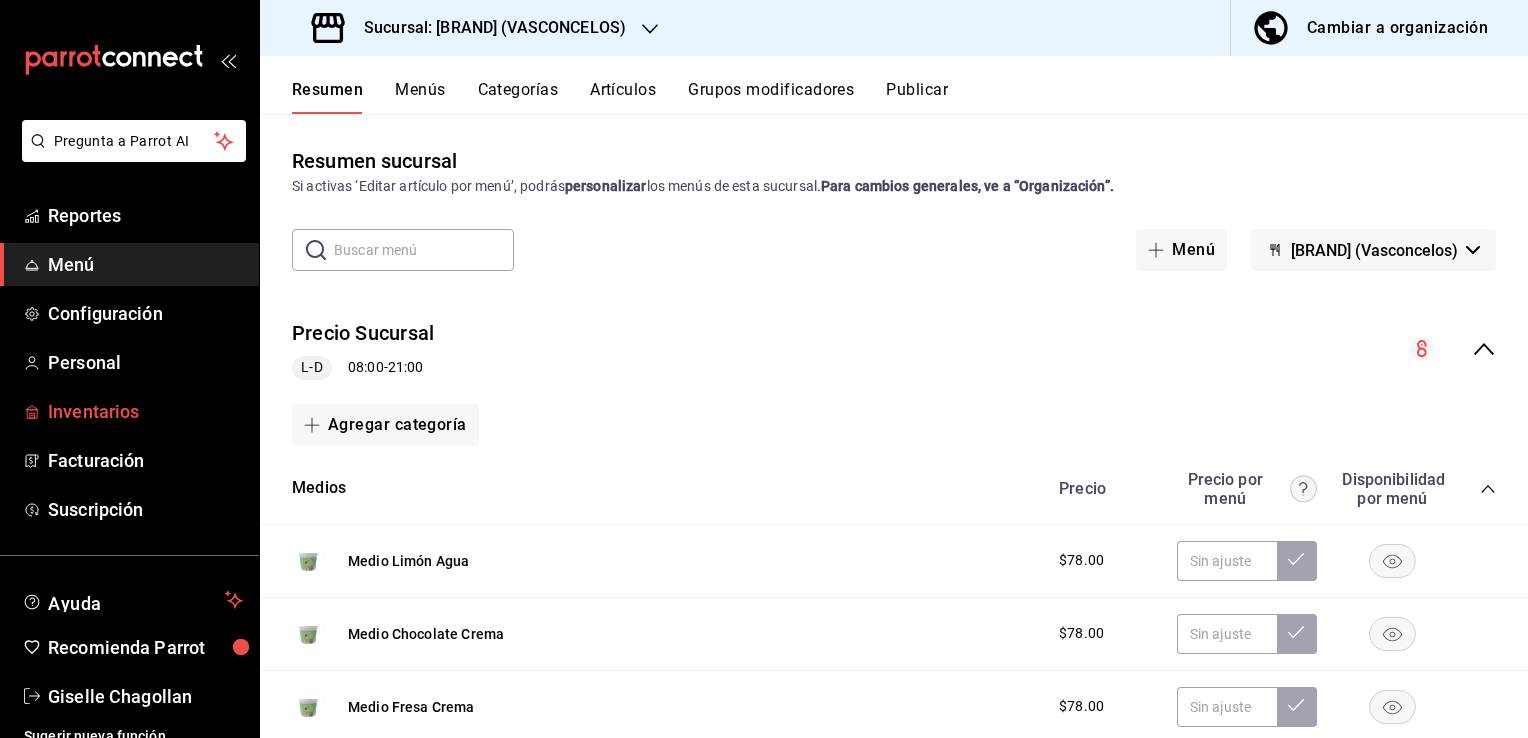click on "Inventarios" at bounding box center (145, 411) 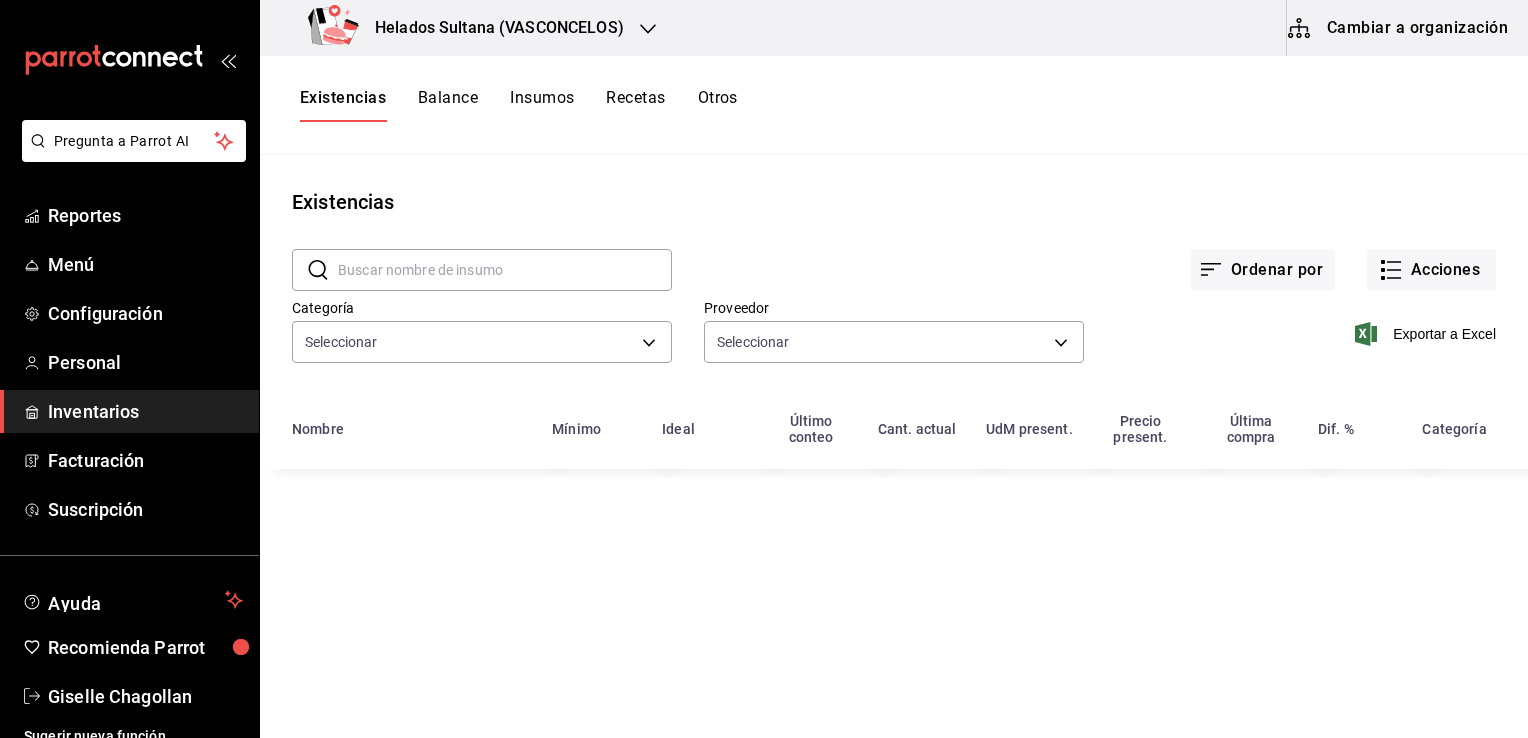 type on "9d7c0833-9408-45a5-a882-93b31da9ea45,47676bda-ffc7-450b-a11c-eba97d588f5c,c2b53399-e04f-40df-98f3-94b8daf2fe8f,7ad8fc3f-77cc-4159-b27c-b30a73574e2d,1cc4c2ea-1b41-490d-997b-ec8d043e3a29,1e1cffeb-e780-4f78-a3b6-cf61c2c21262" 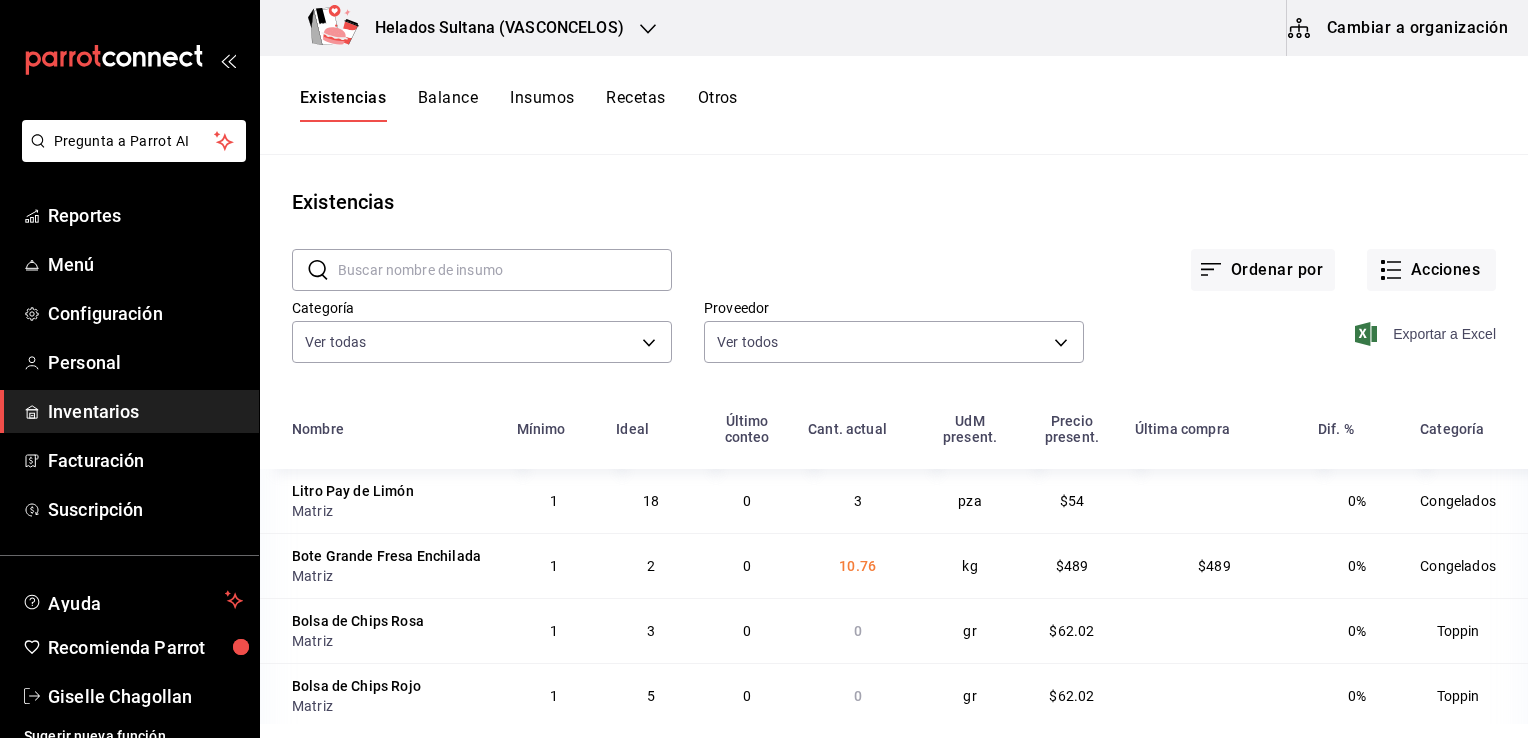 click on "Exportar a Excel" at bounding box center [1427, 334] 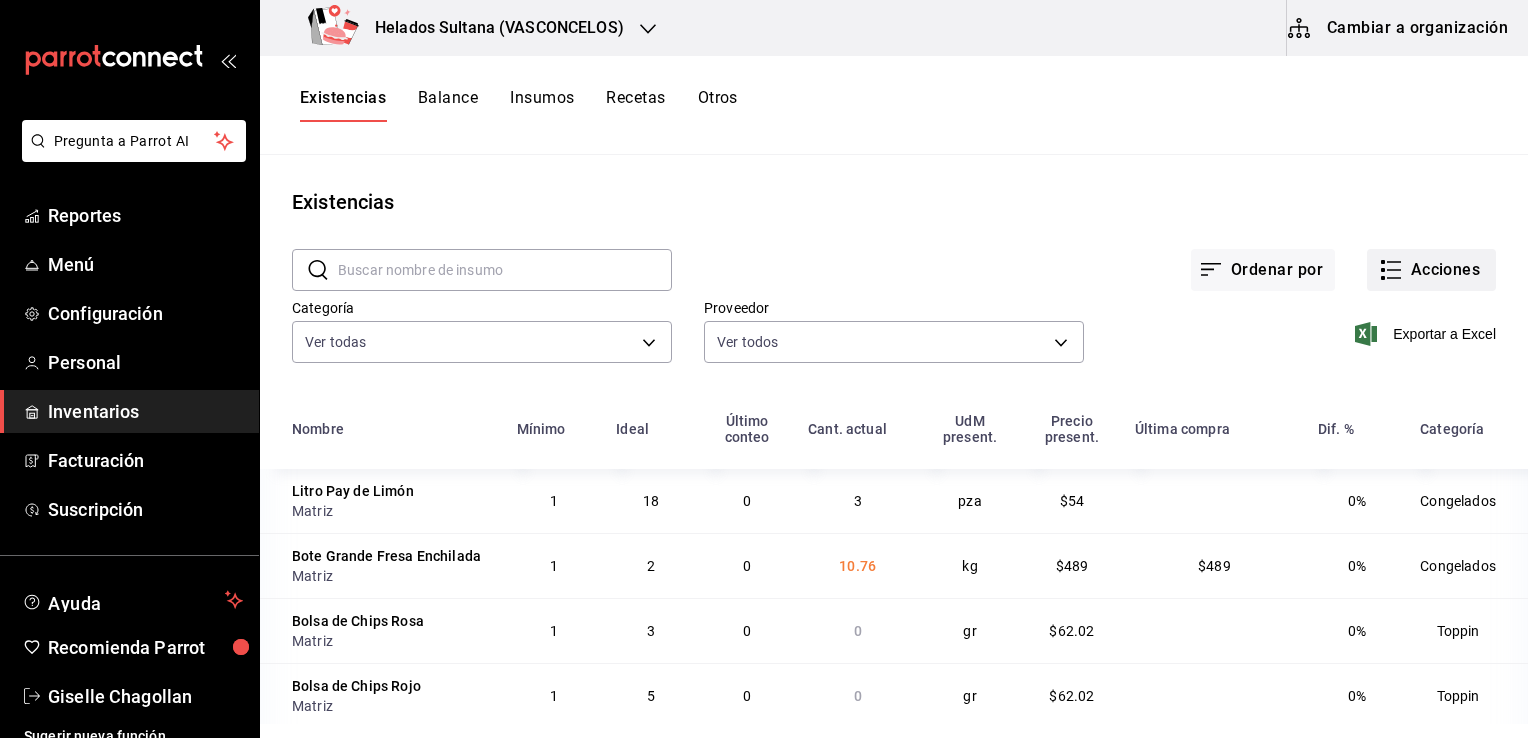click on "Acciones" at bounding box center [1431, 270] 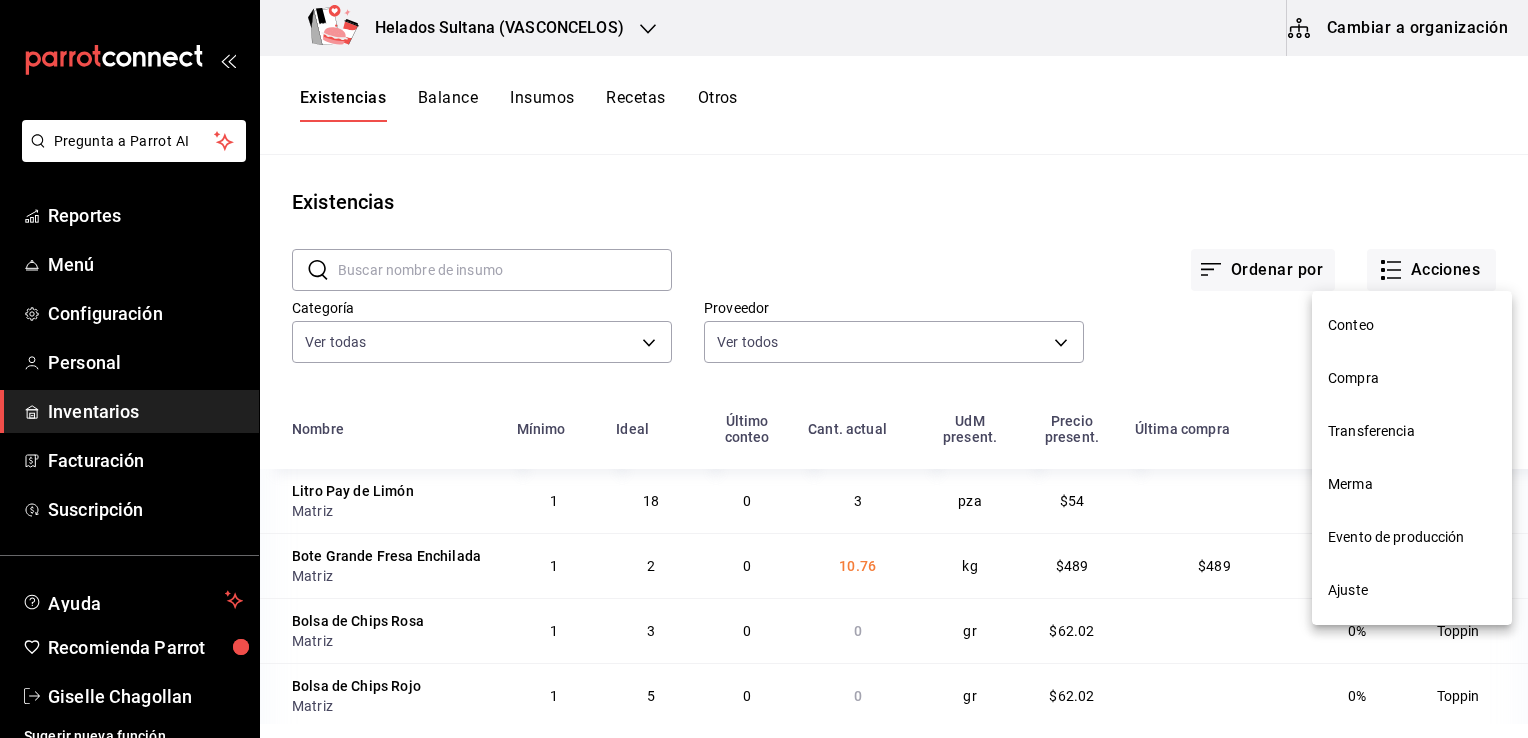 click on "Ajuste" at bounding box center (1412, 590) 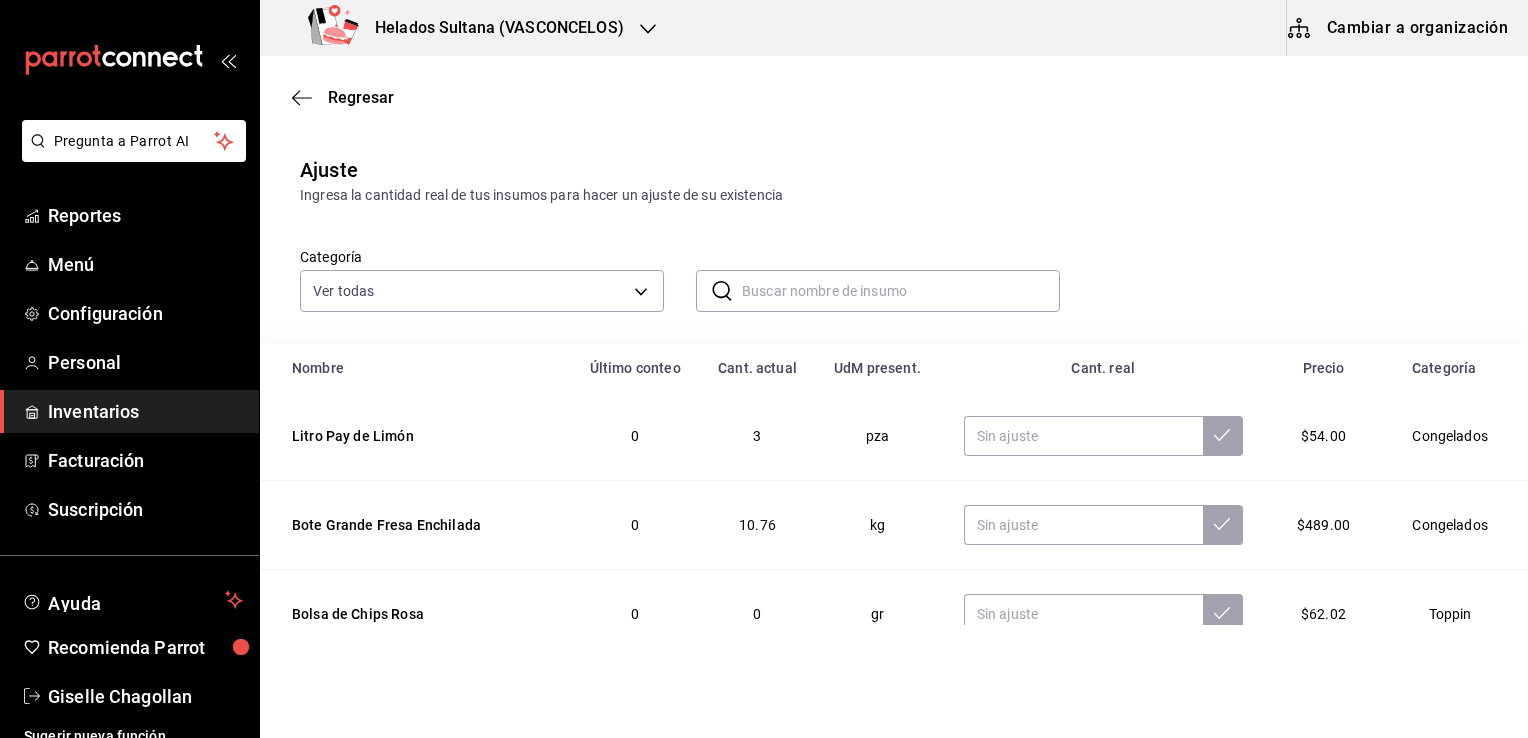 click at bounding box center [901, 291] 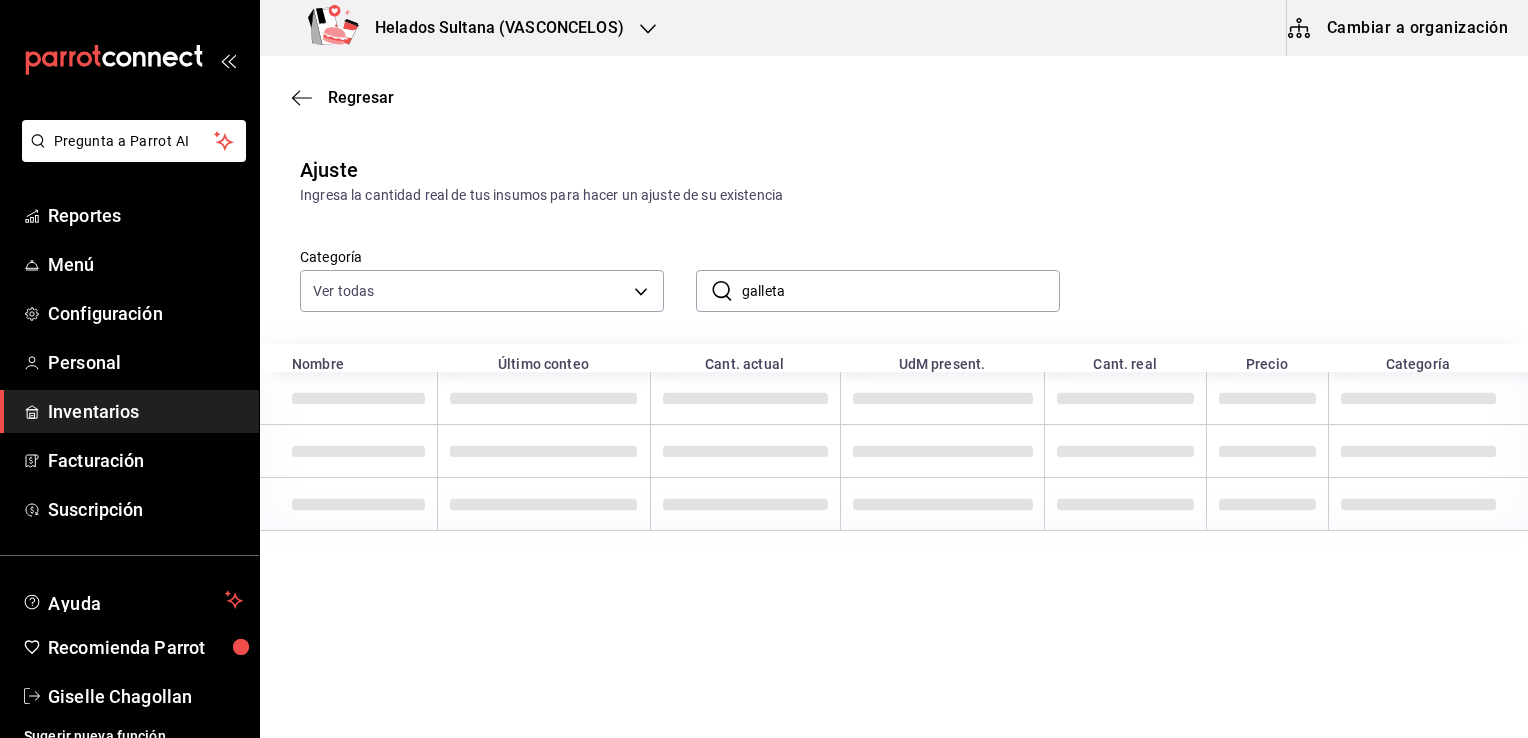 type on "galleta" 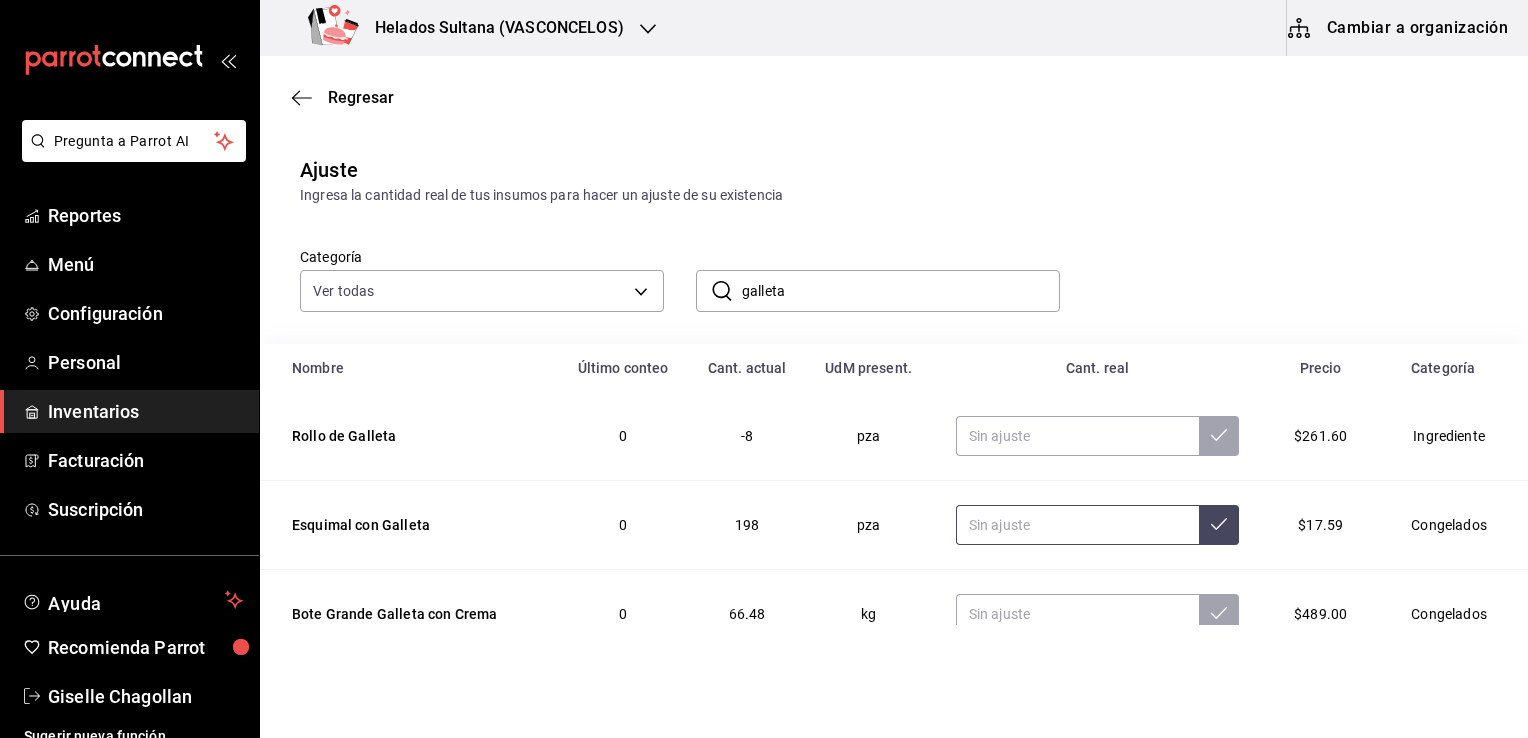 click at bounding box center (1077, 525) 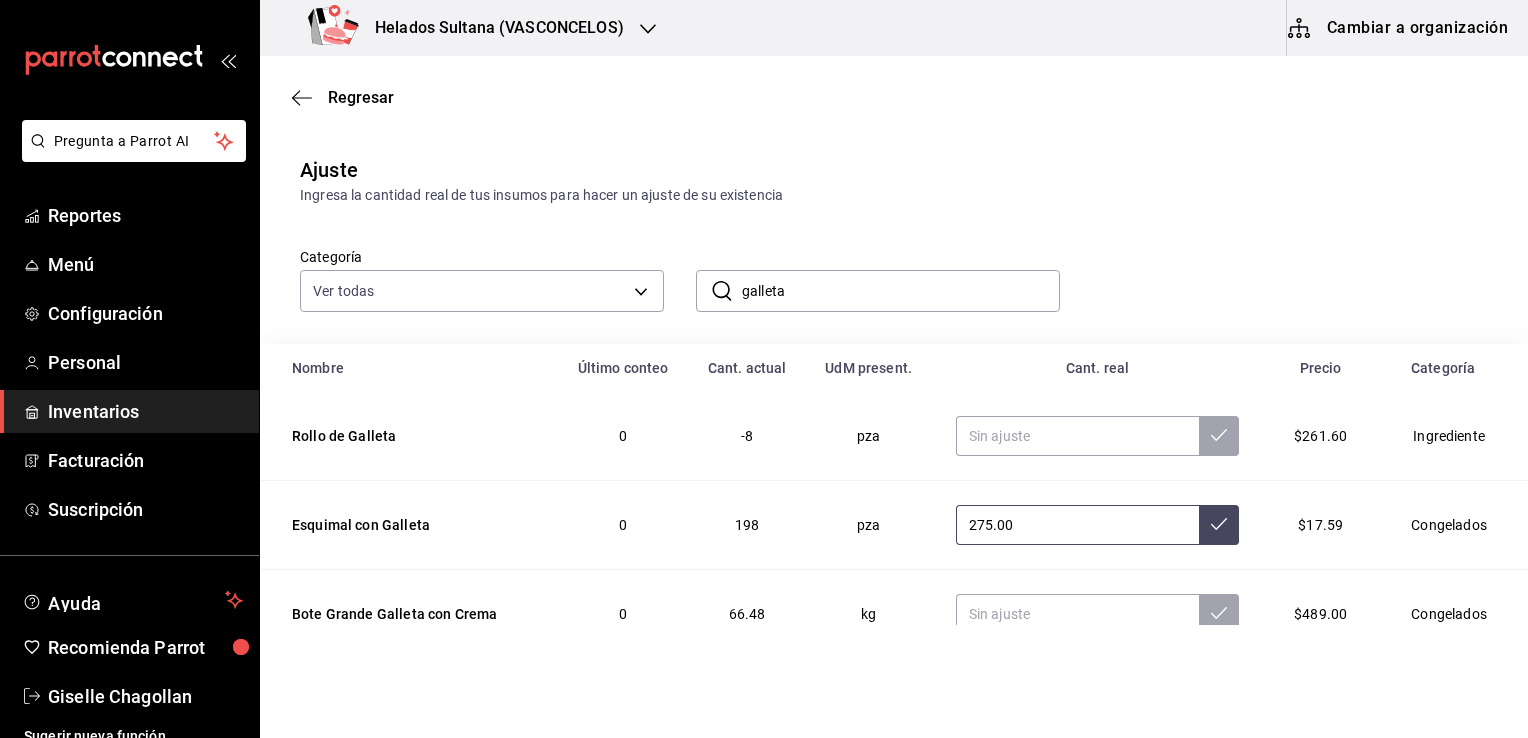type on "275.00" 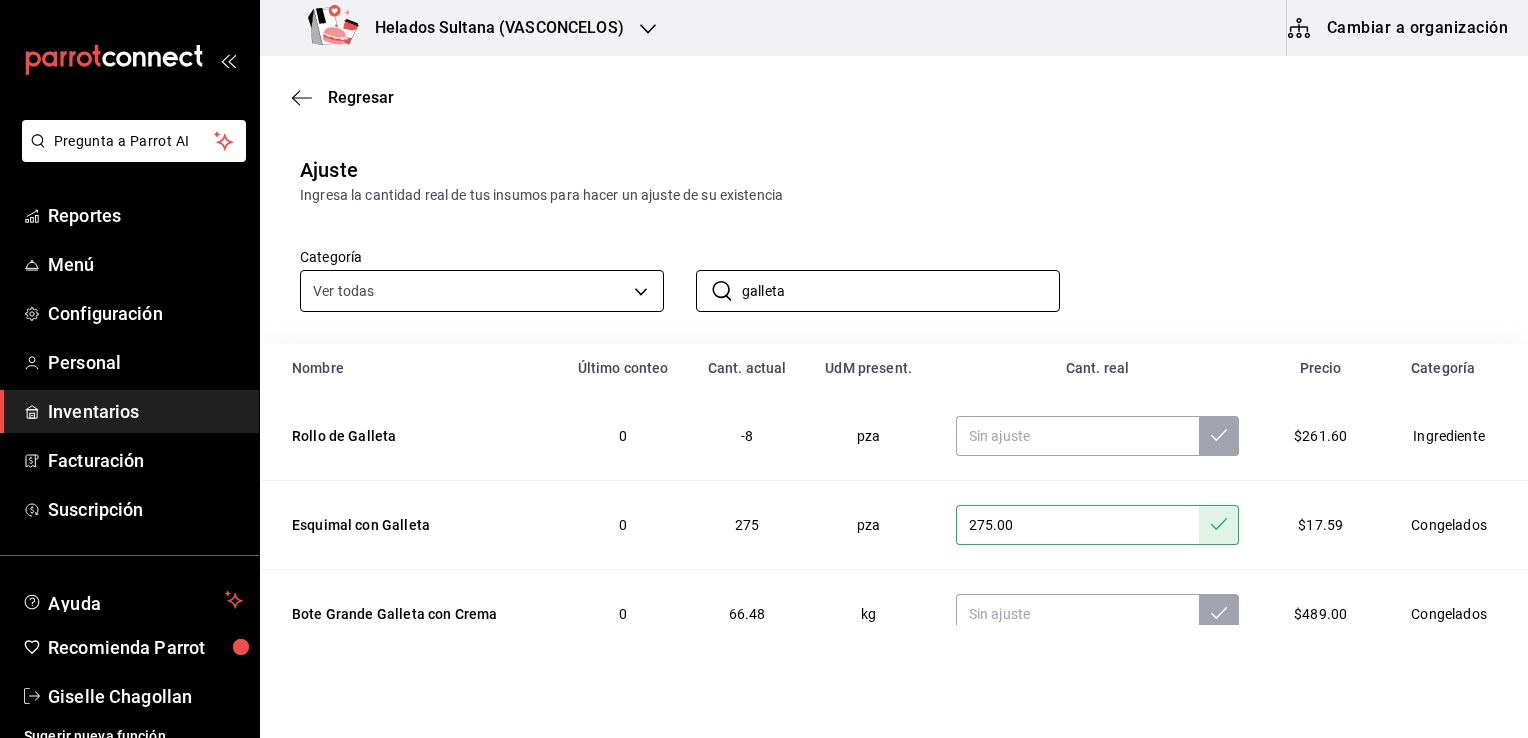 drag, startPoint x: 829, startPoint y: 299, endPoint x: 607, endPoint y: 303, distance: 222.03603 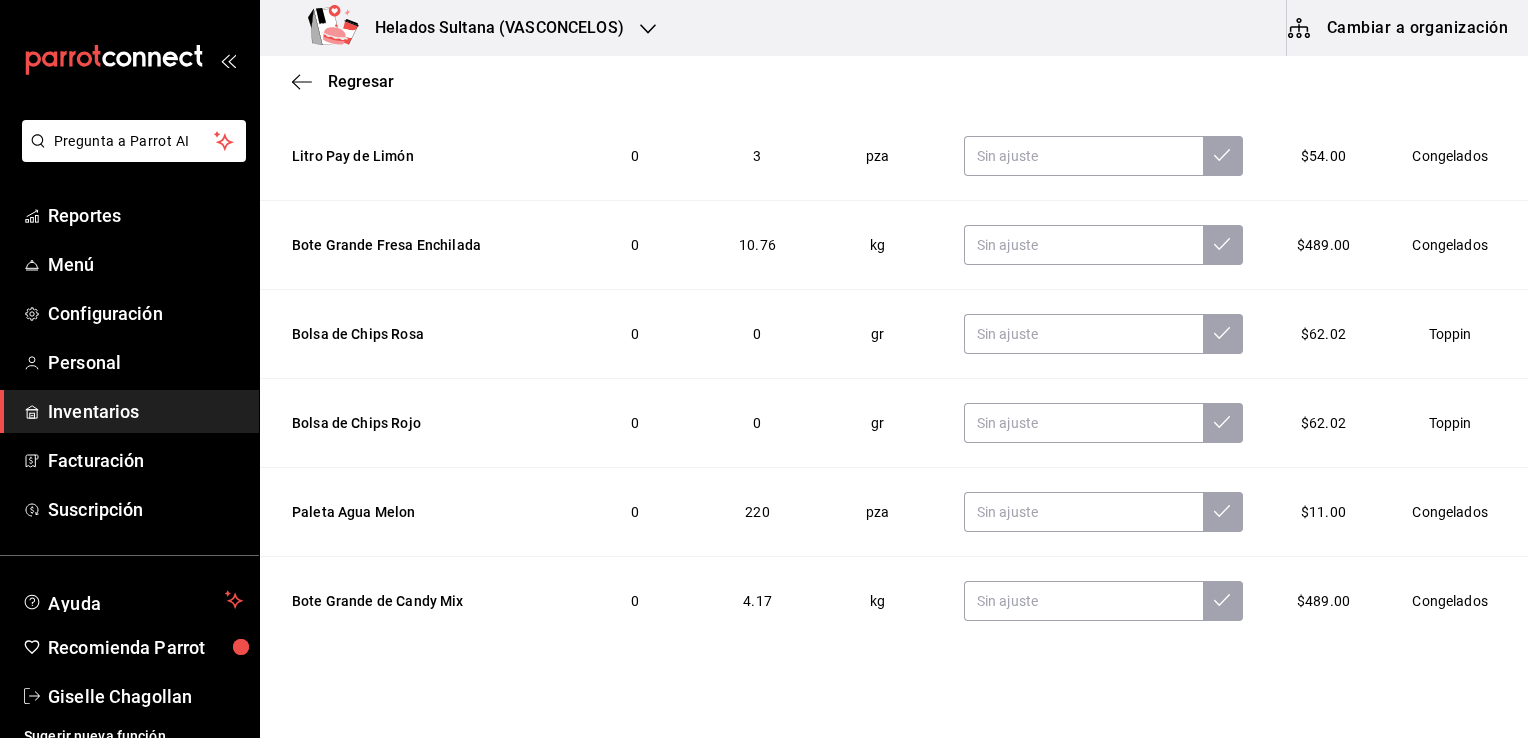 scroll, scrollTop: 331, scrollLeft: 0, axis: vertical 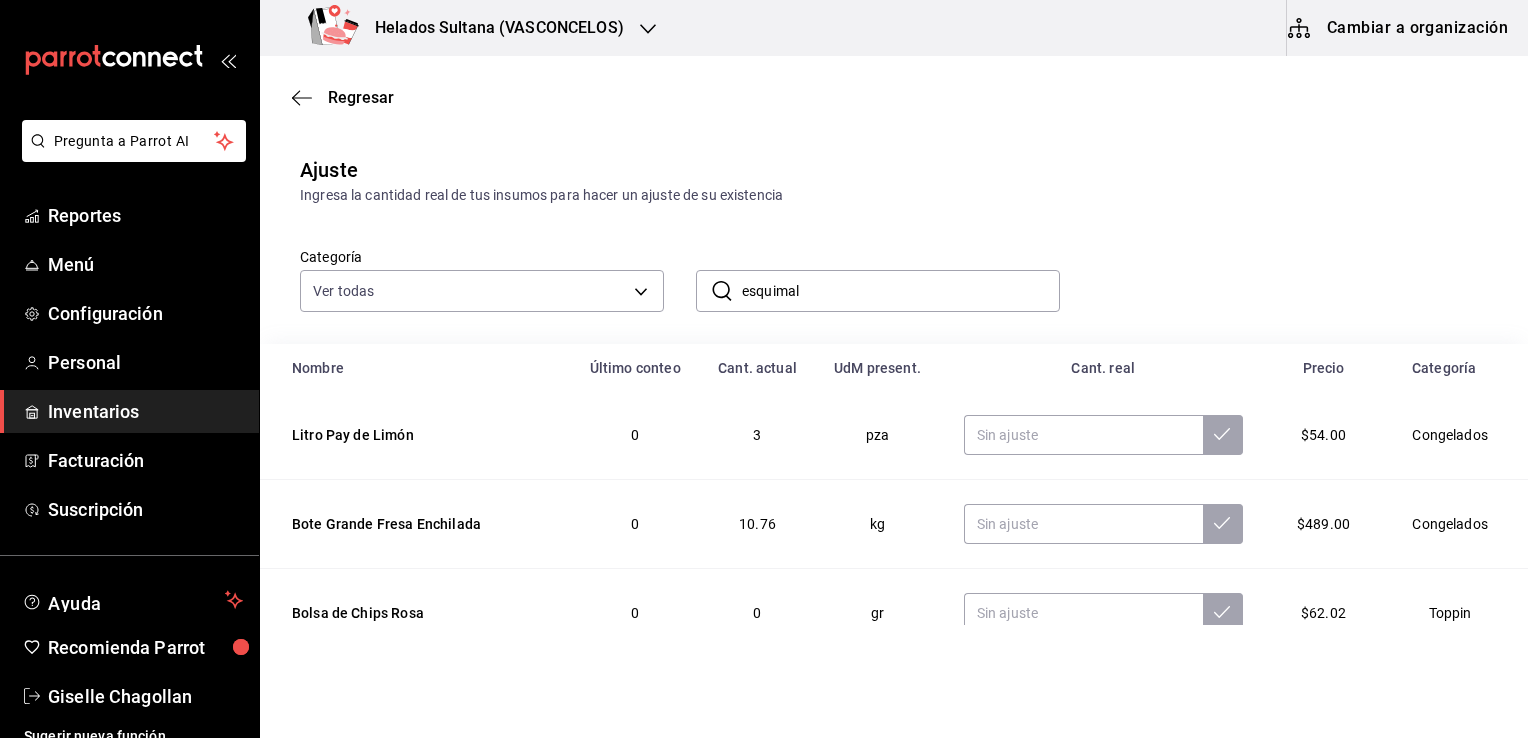 click on "esquimal" at bounding box center [901, 291] 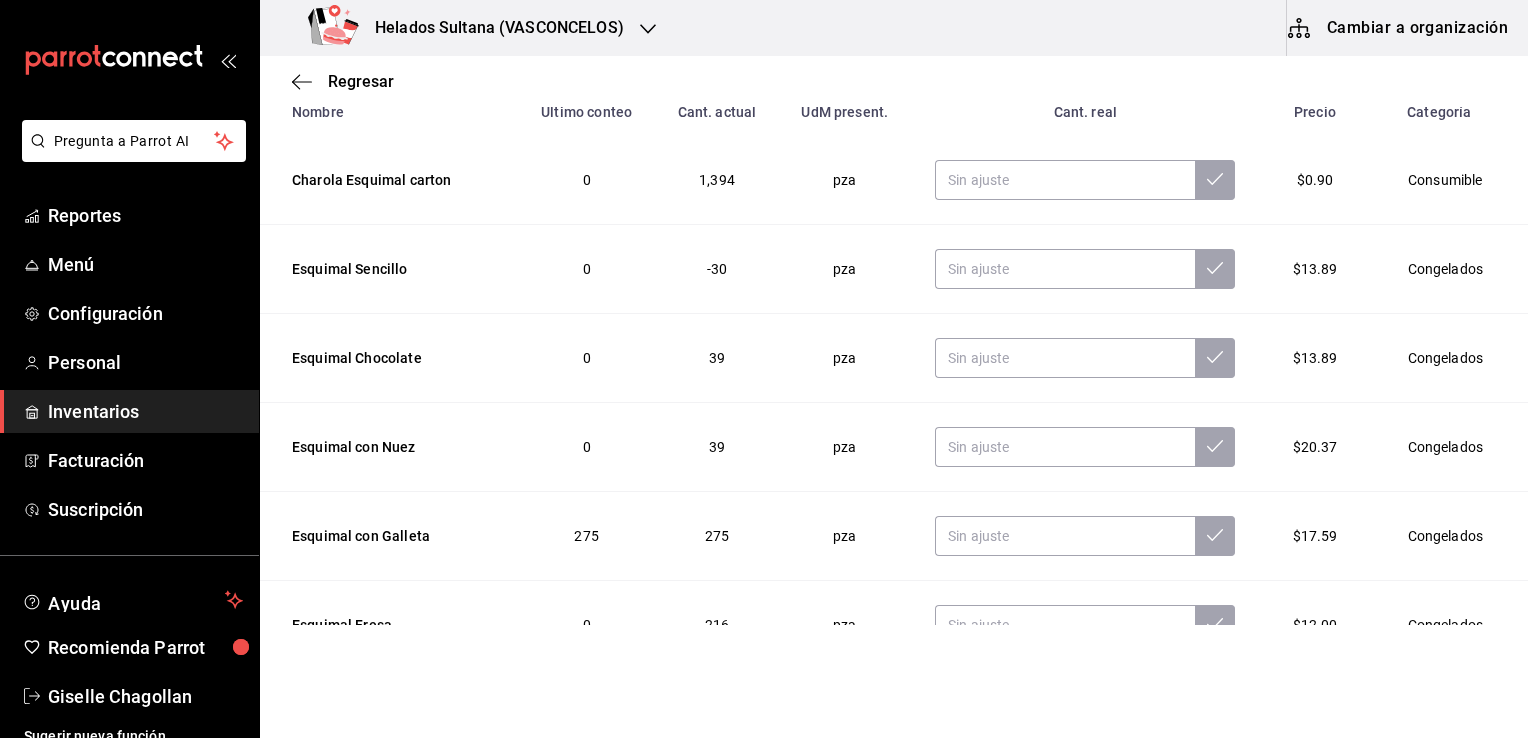 scroll, scrollTop: 280, scrollLeft: 0, axis: vertical 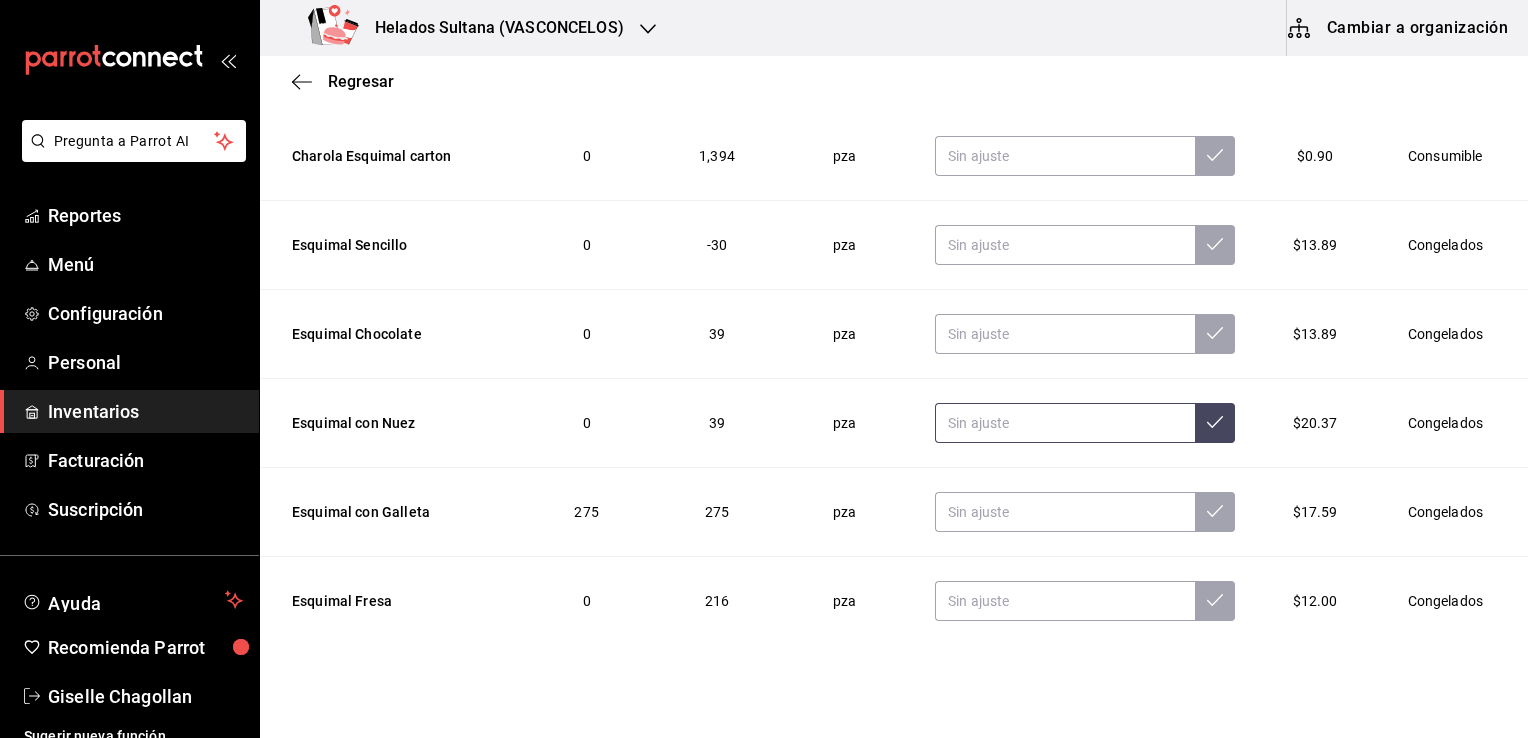type on "esquimal" 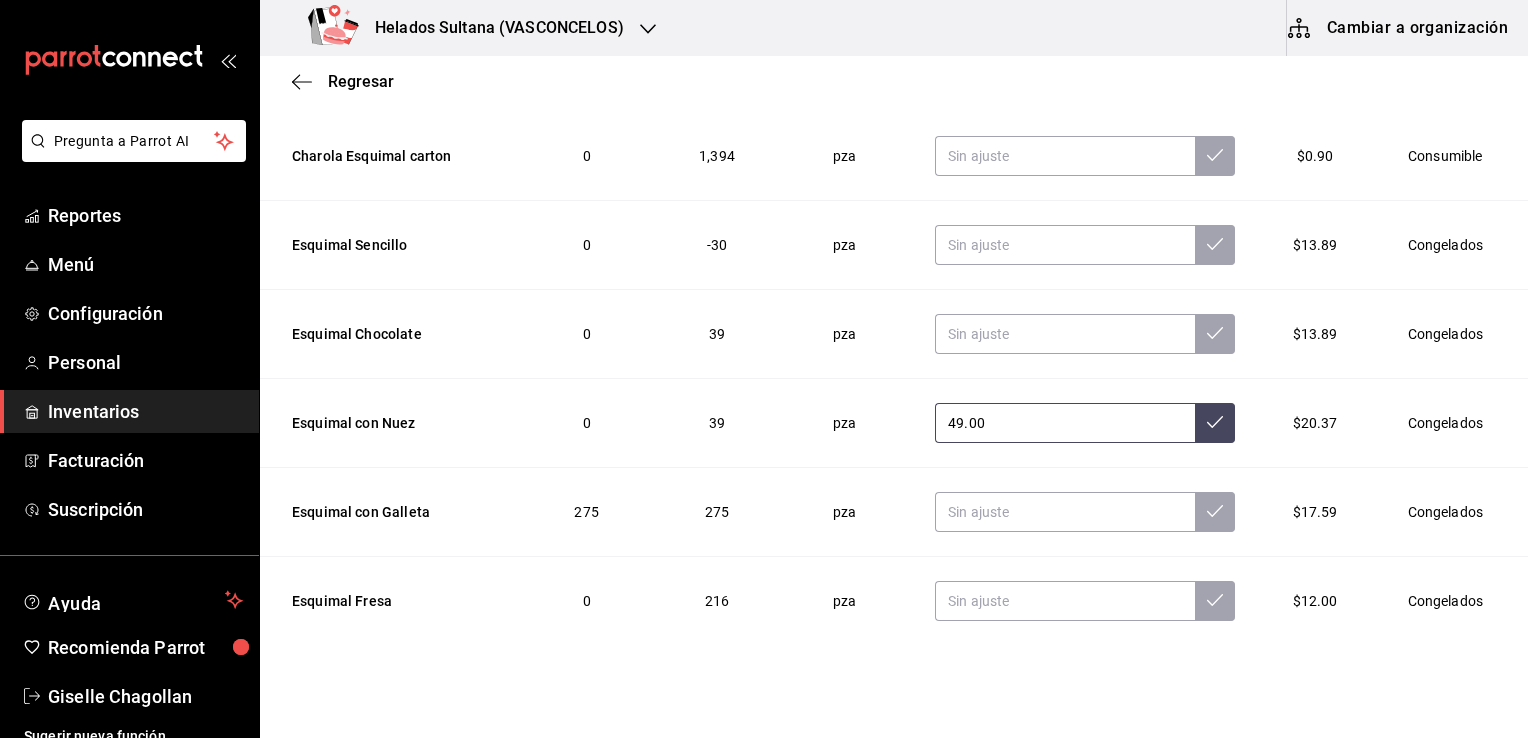 type on "49.00" 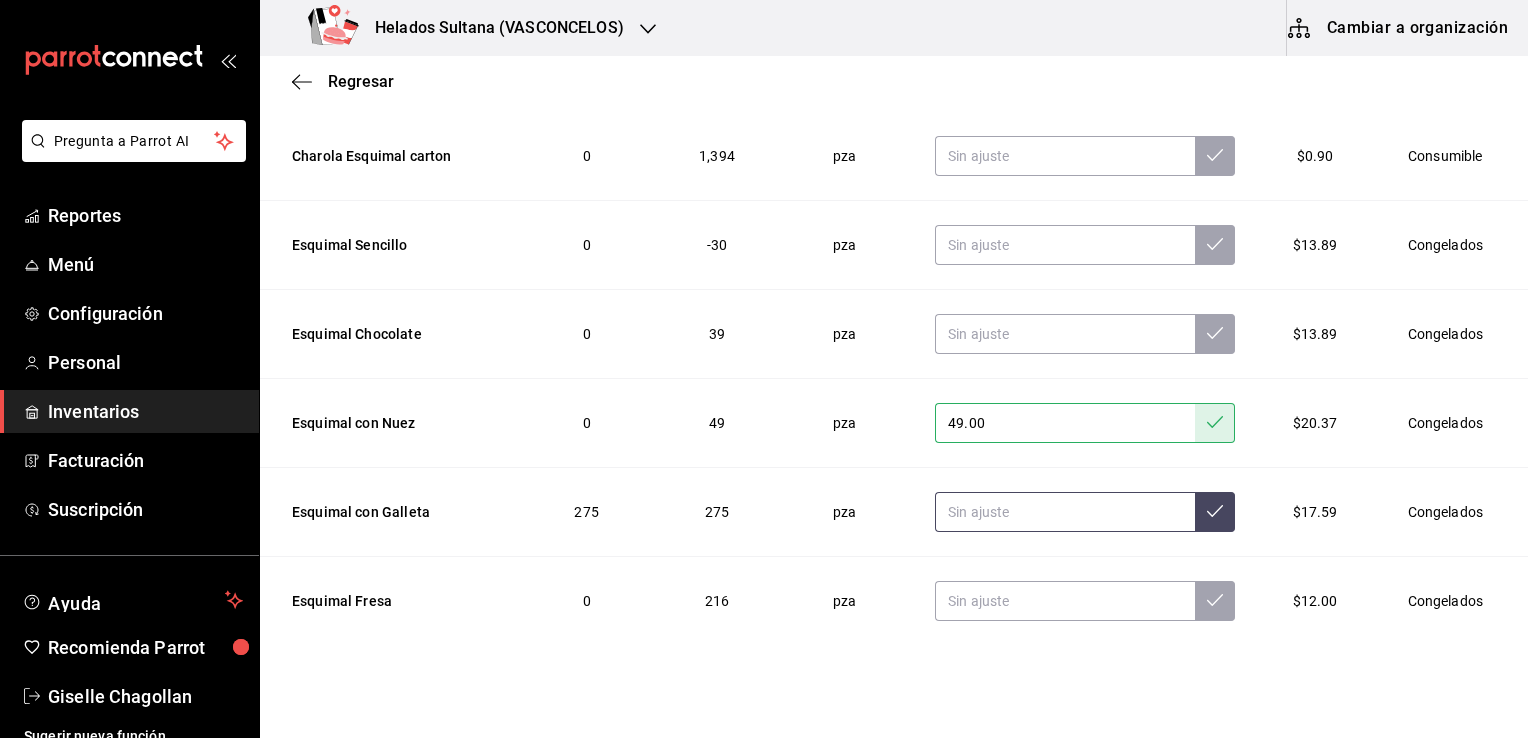 click at bounding box center (1065, 512) 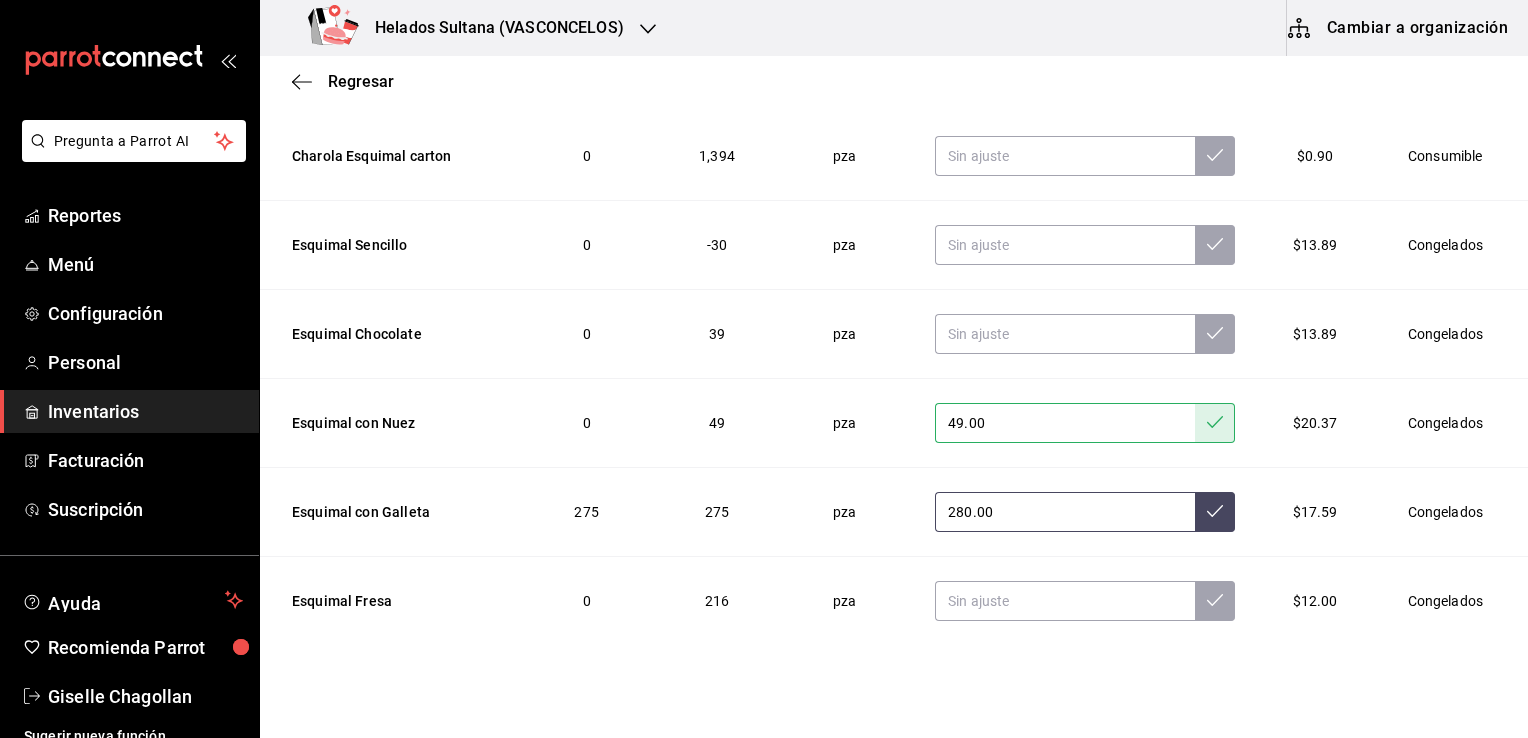 type on "280.00" 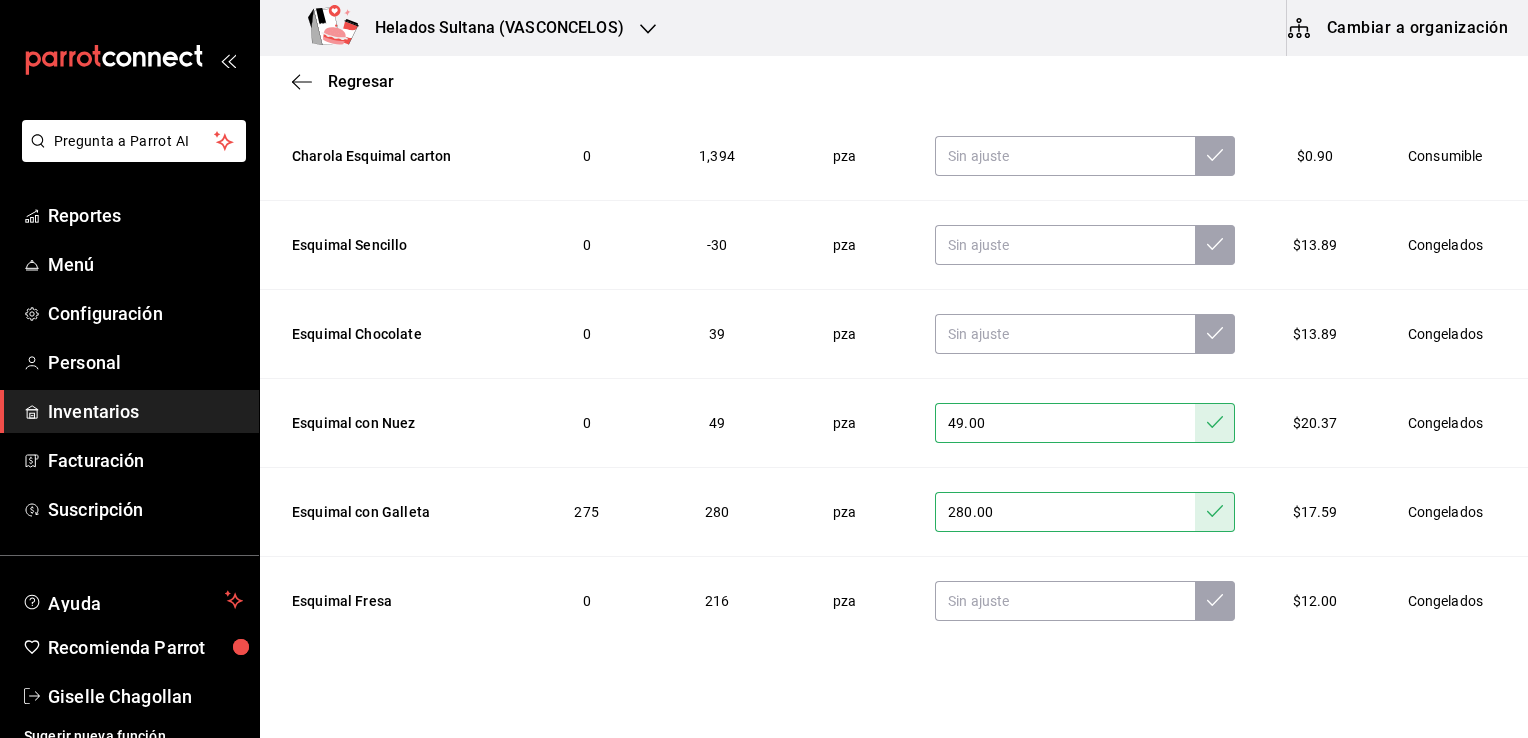 scroll, scrollTop: 0, scrollLeft: 0, axis: both 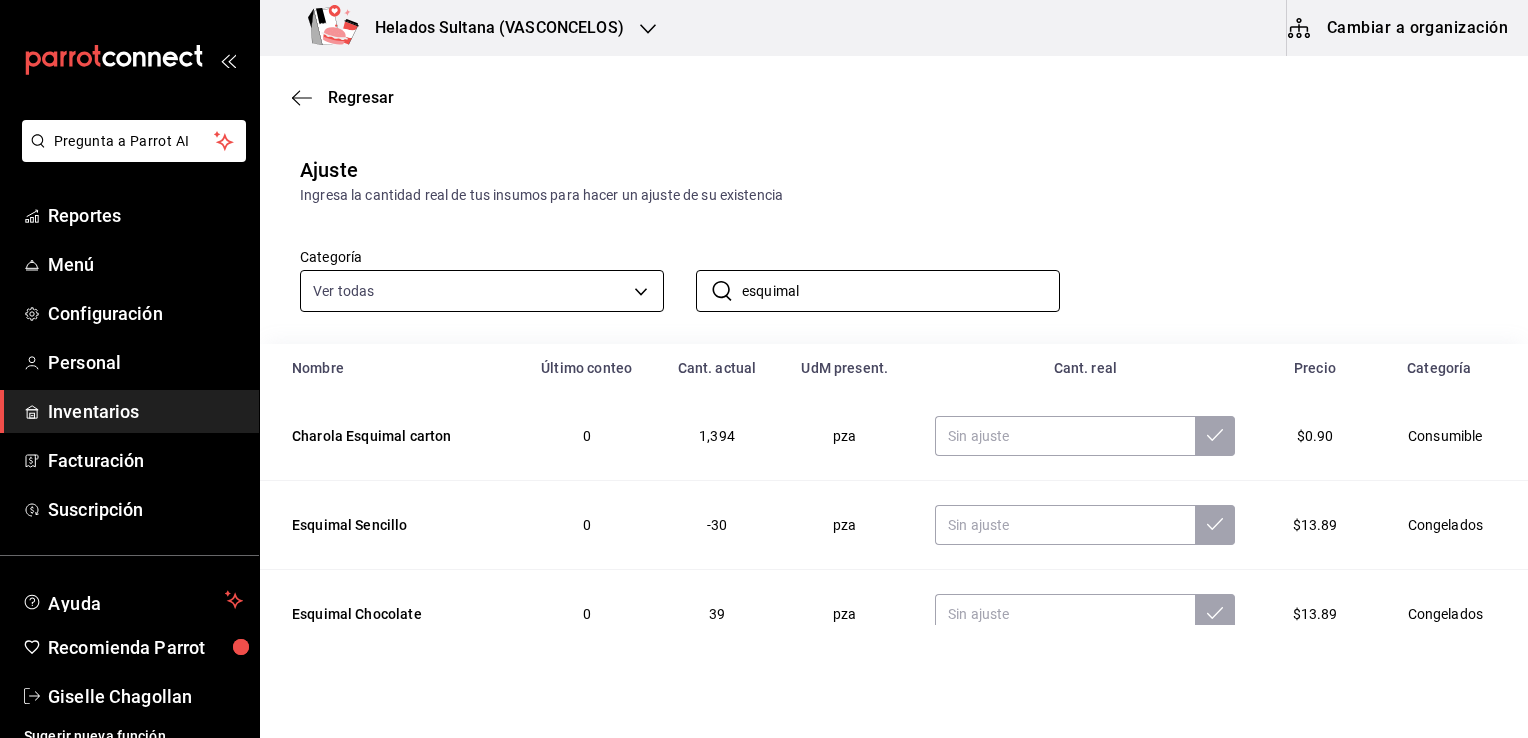 drag, startPoint x: 831, startPoint y: 286, endPoint x: 587, endPoint y: 290, distance: 244.03279 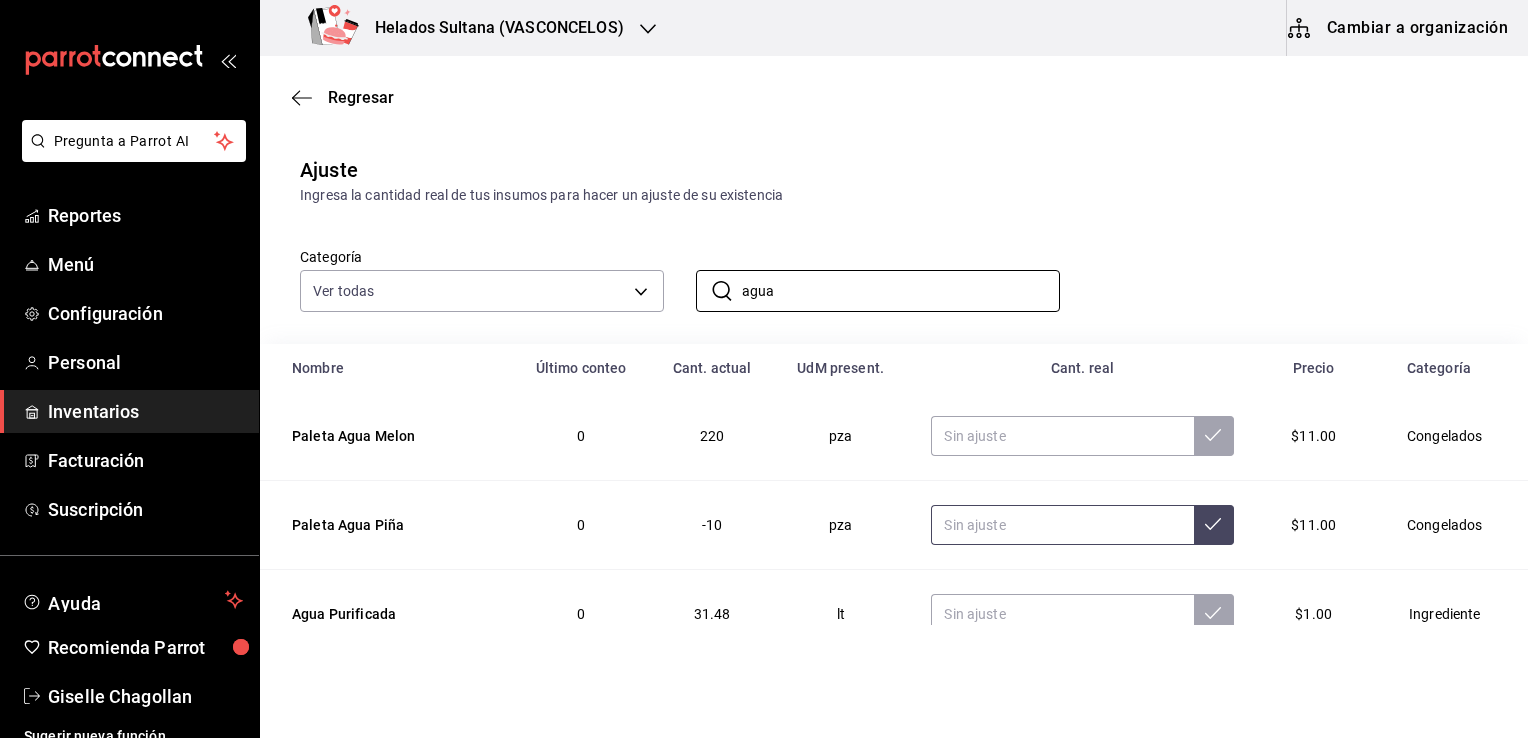 type on "agua" 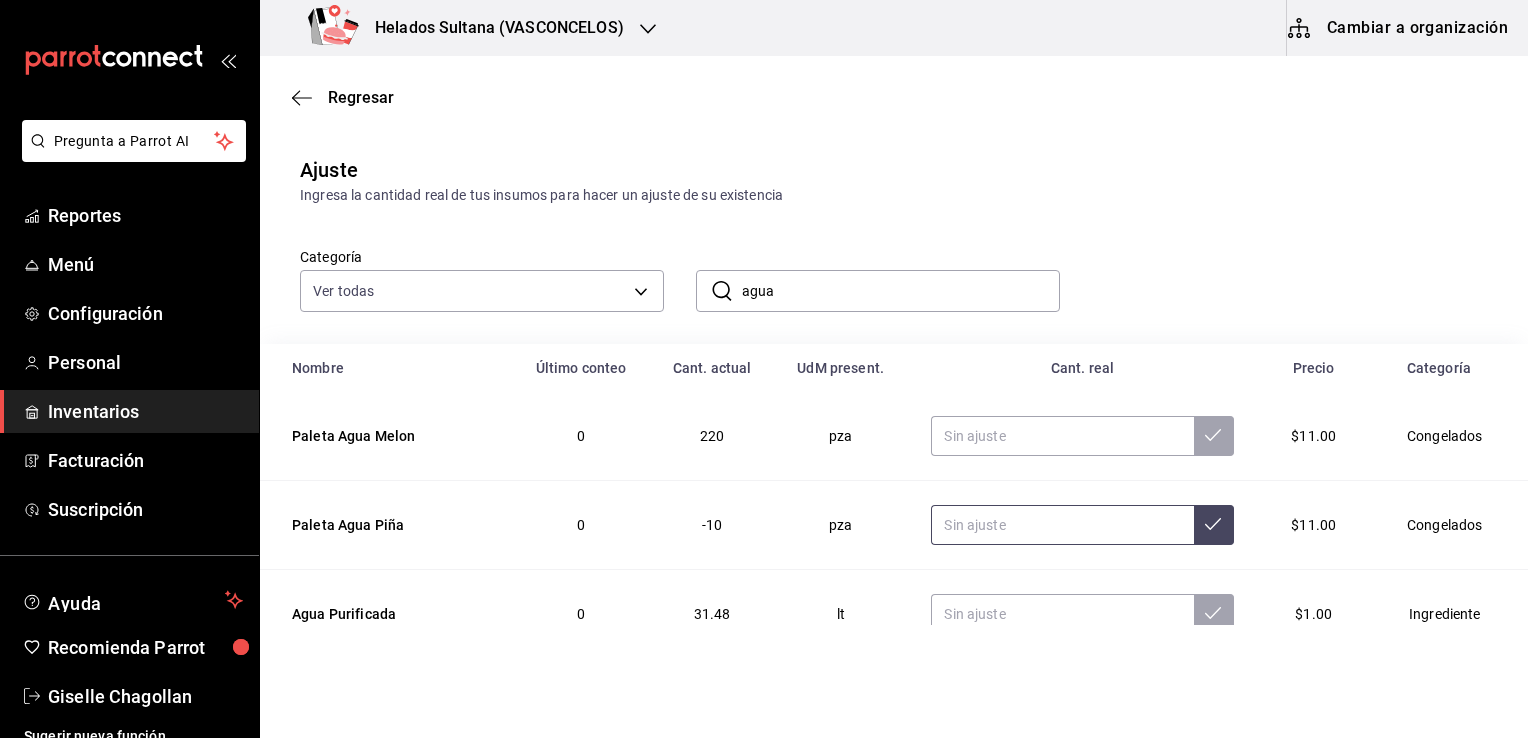 click at bounding box center [1062, 525] 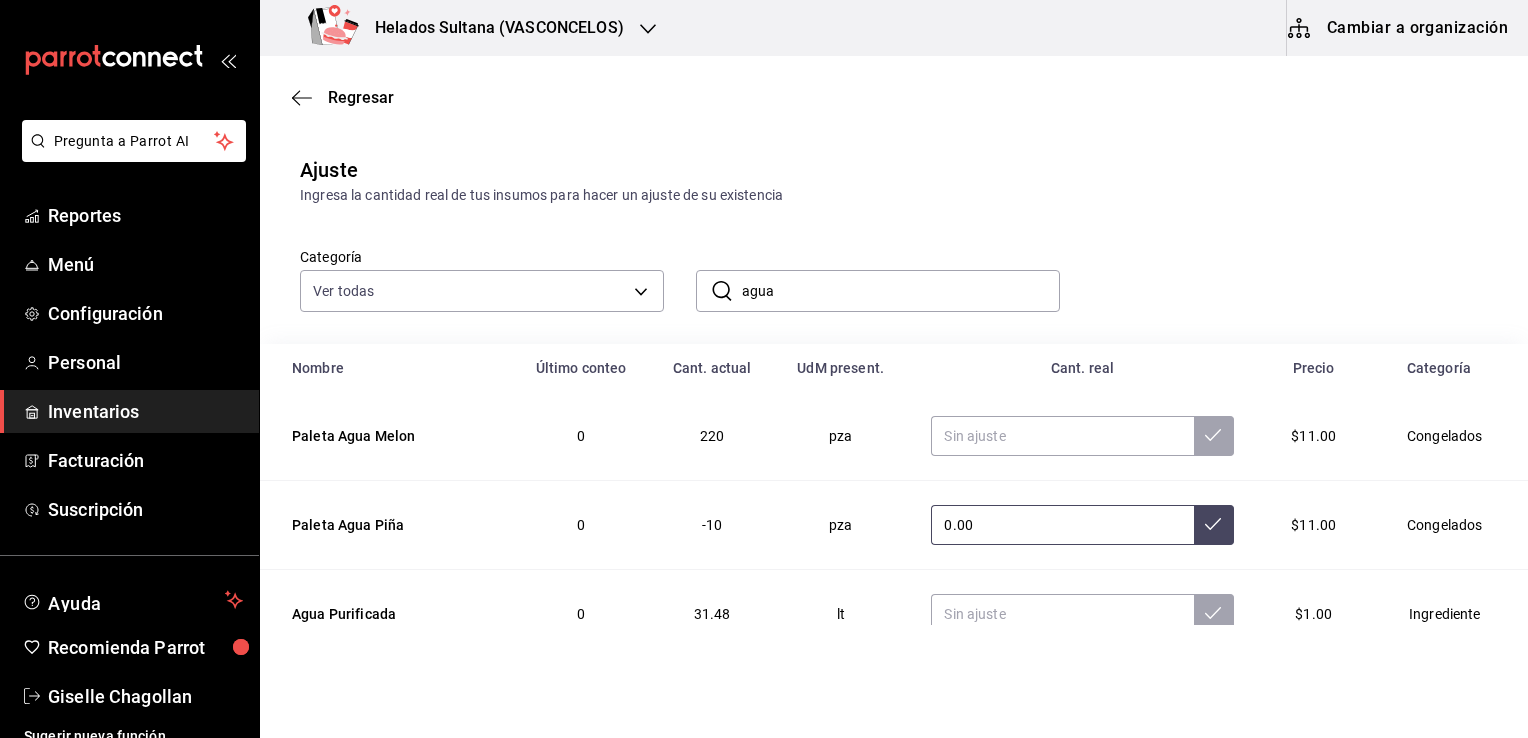type on "0.00" 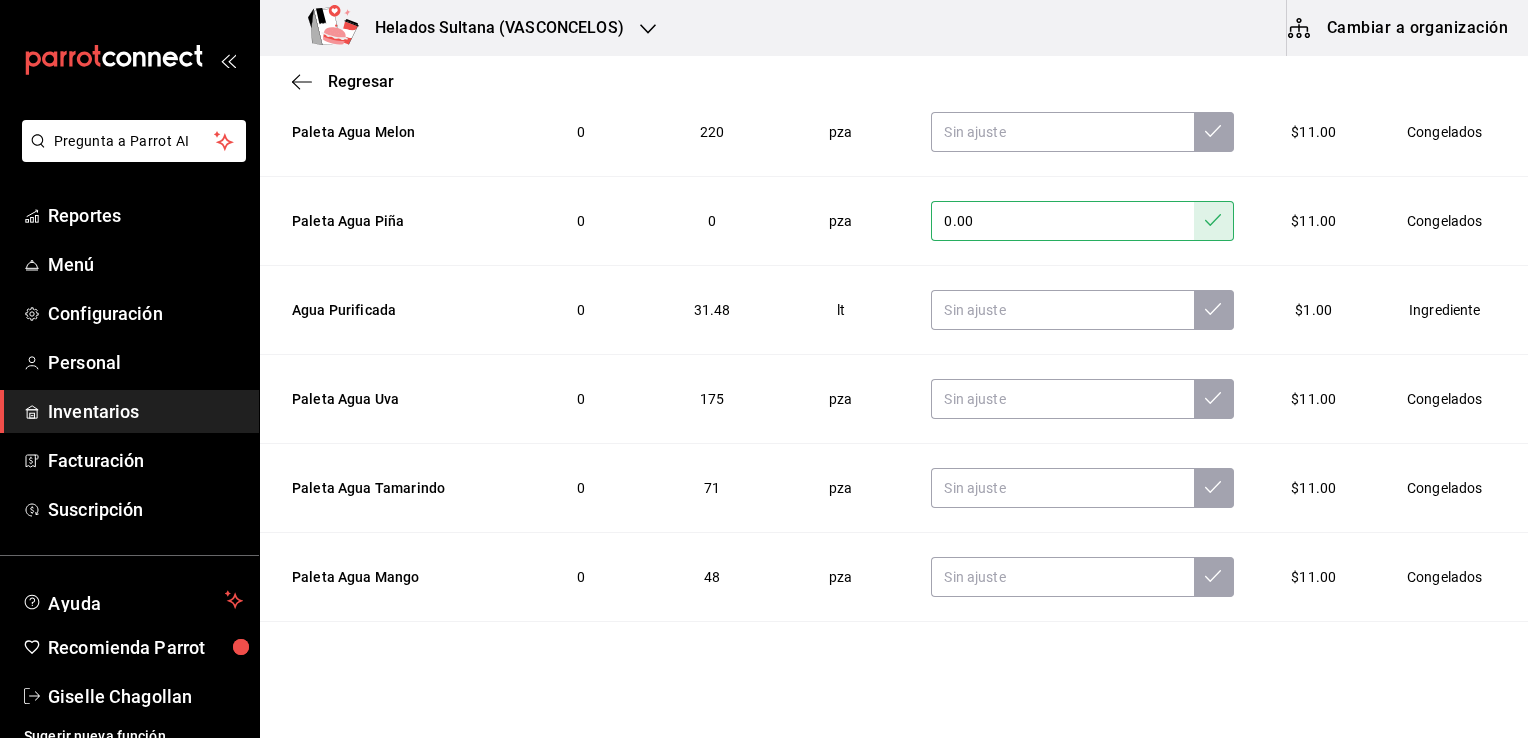 scroll, scrollTop: 320, scrollLeft: 0, axis: vertical 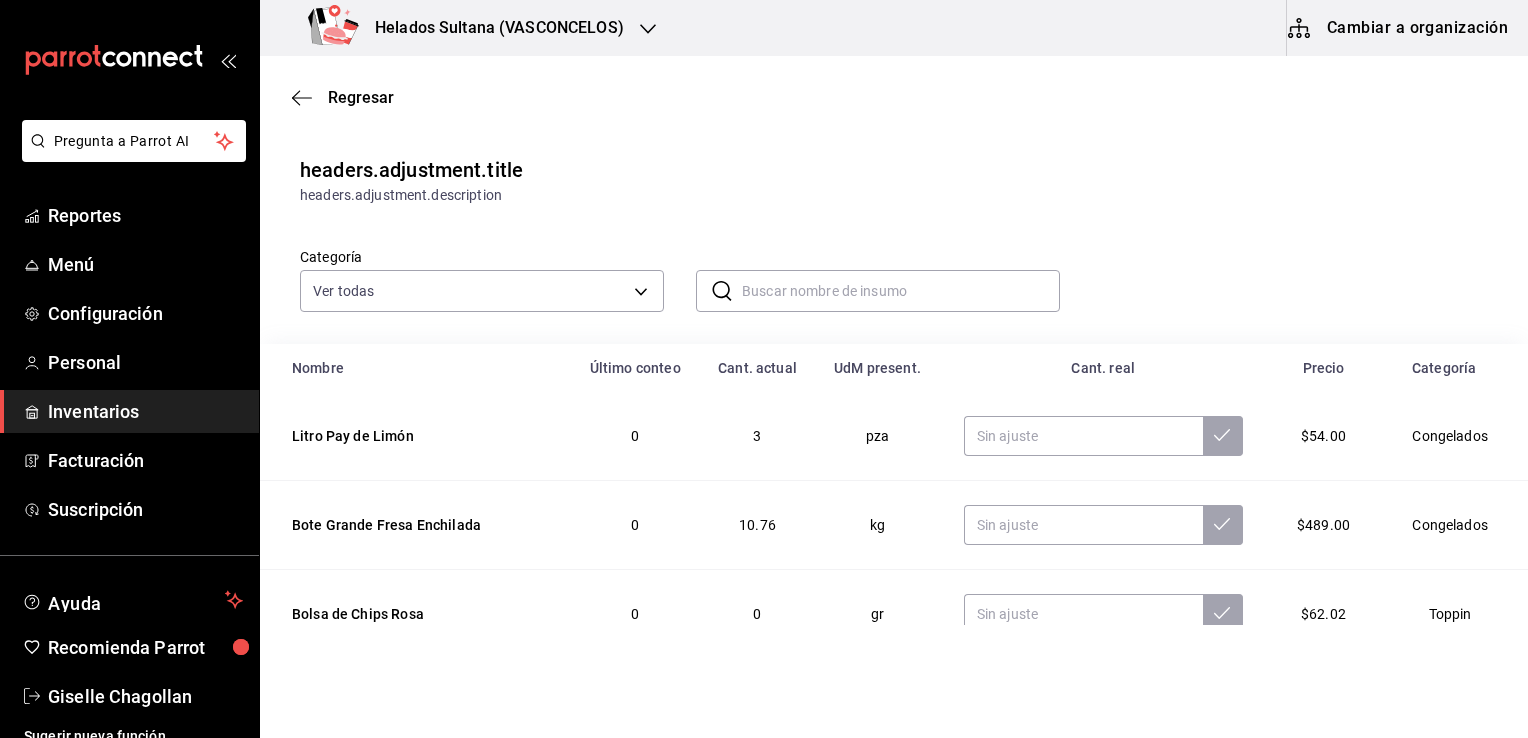 click at bounding box center [901, 291] 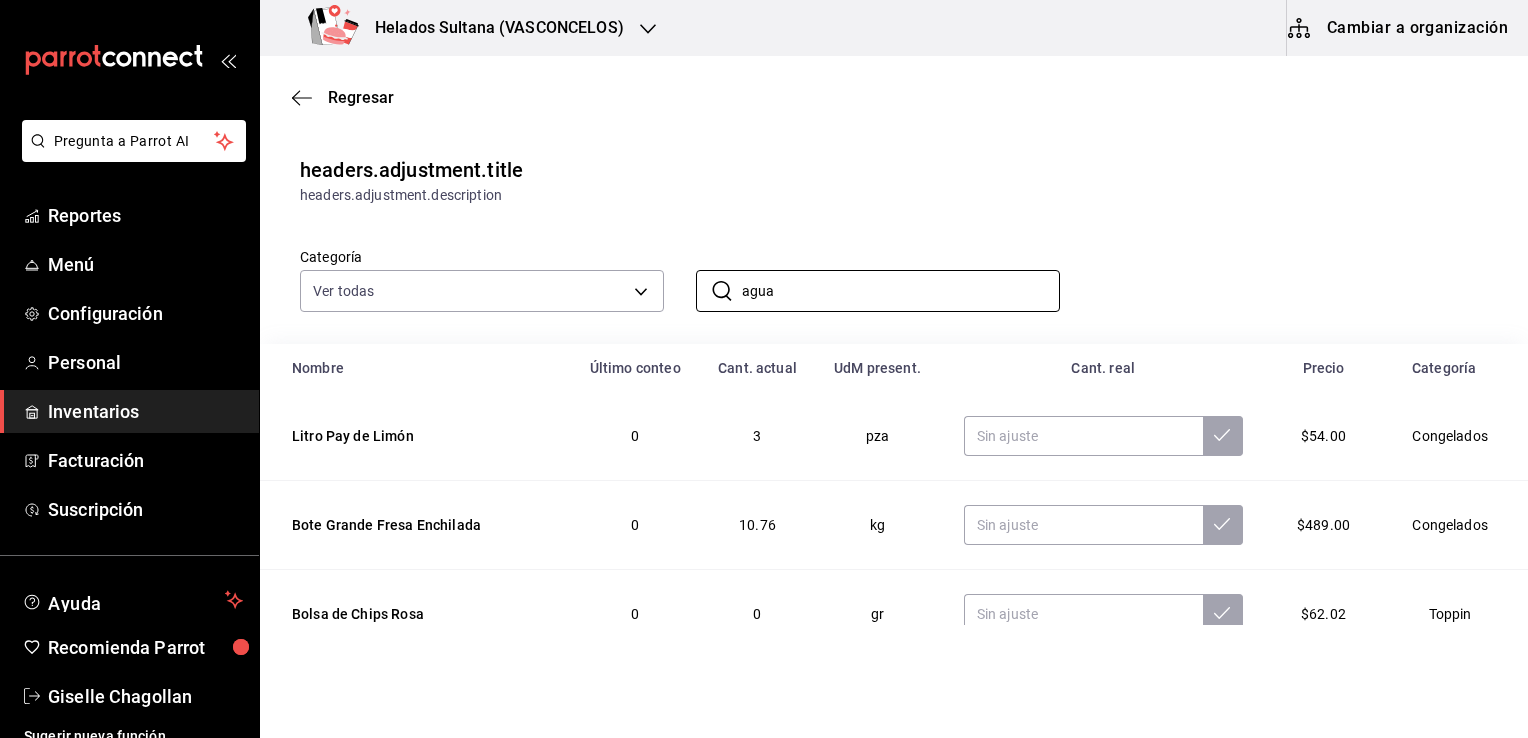 type on "agua" 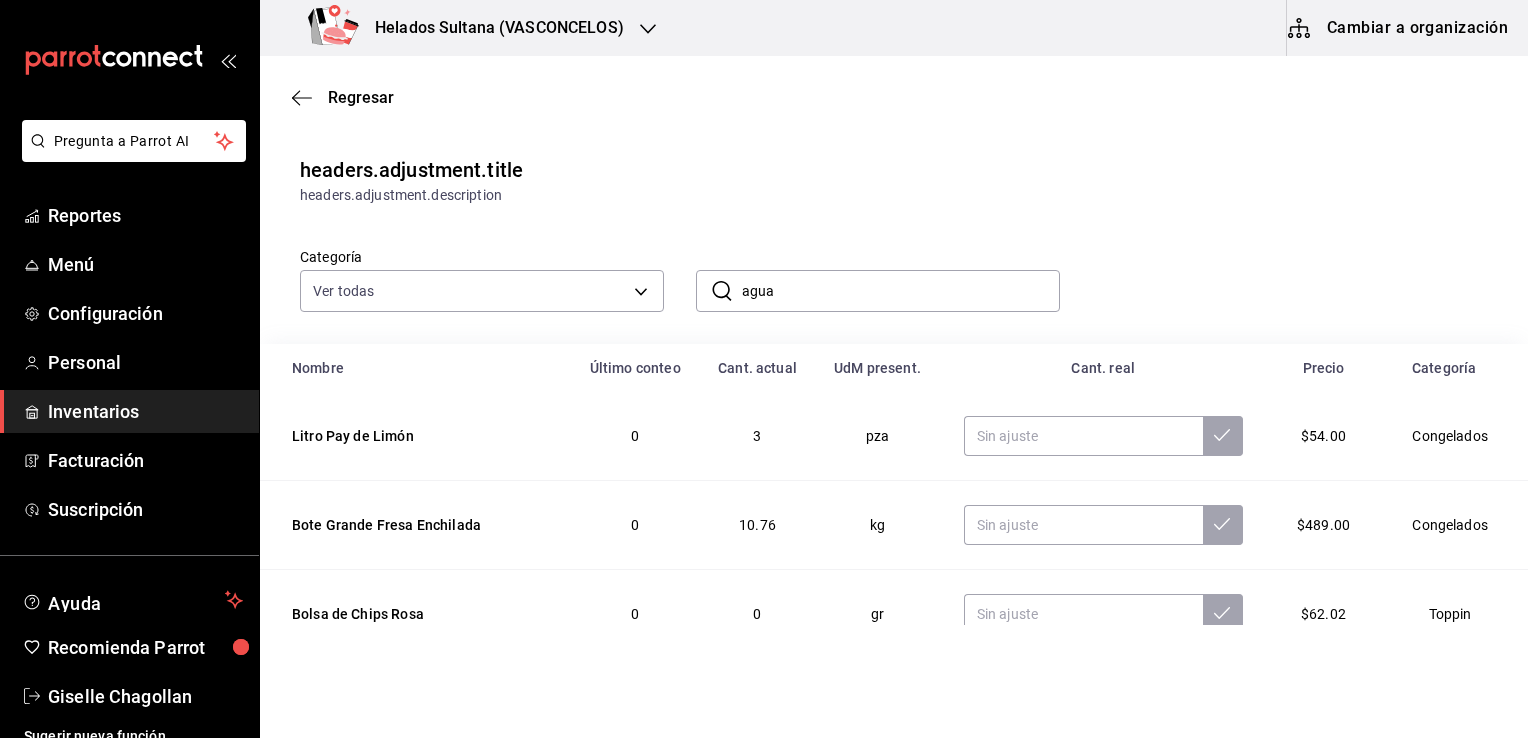 click on "headers.adjustment.description" at bounding box center [894, 195] 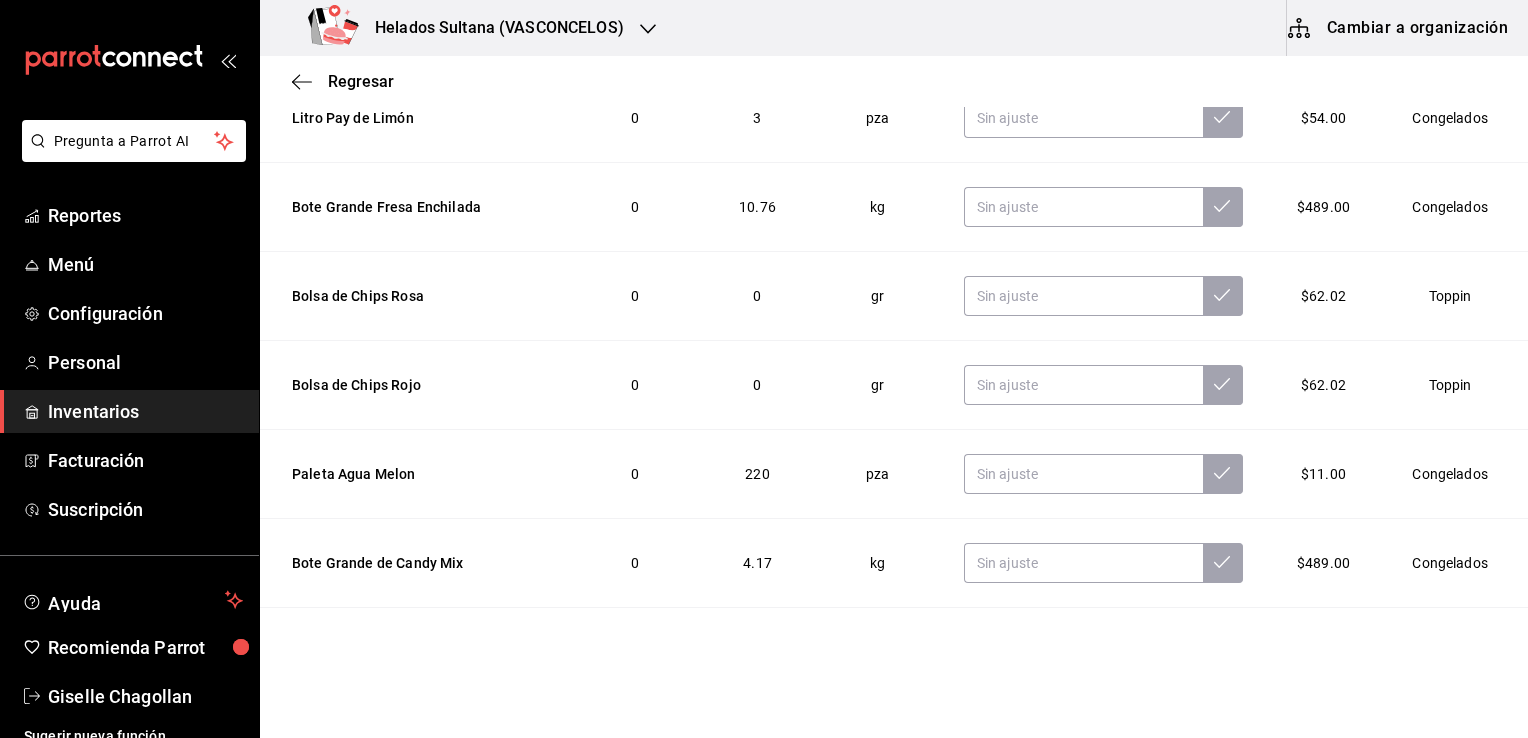 scroll, scrollTop: 331, scrollLeft: 0, axis: vertical 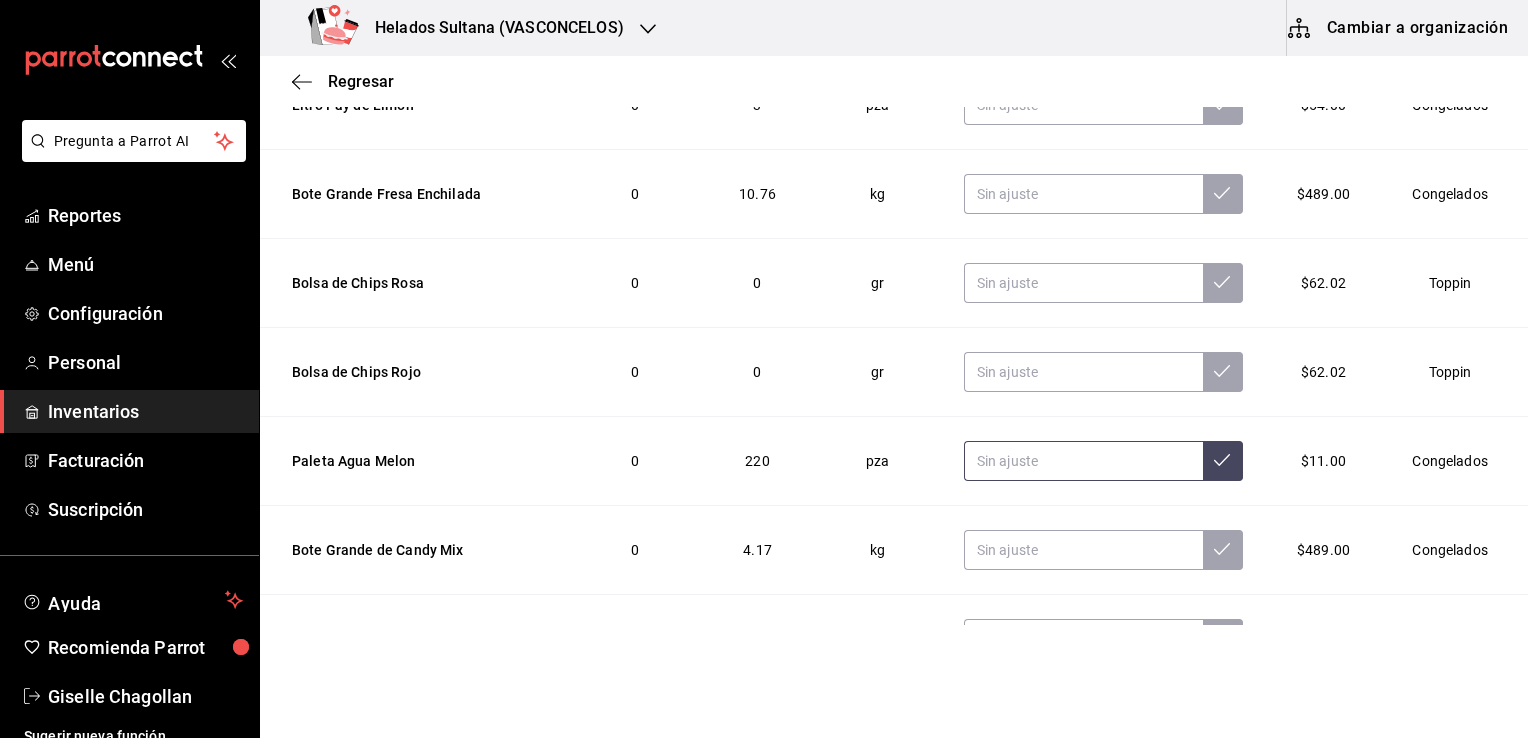 click at bounding box center (1083, 461) 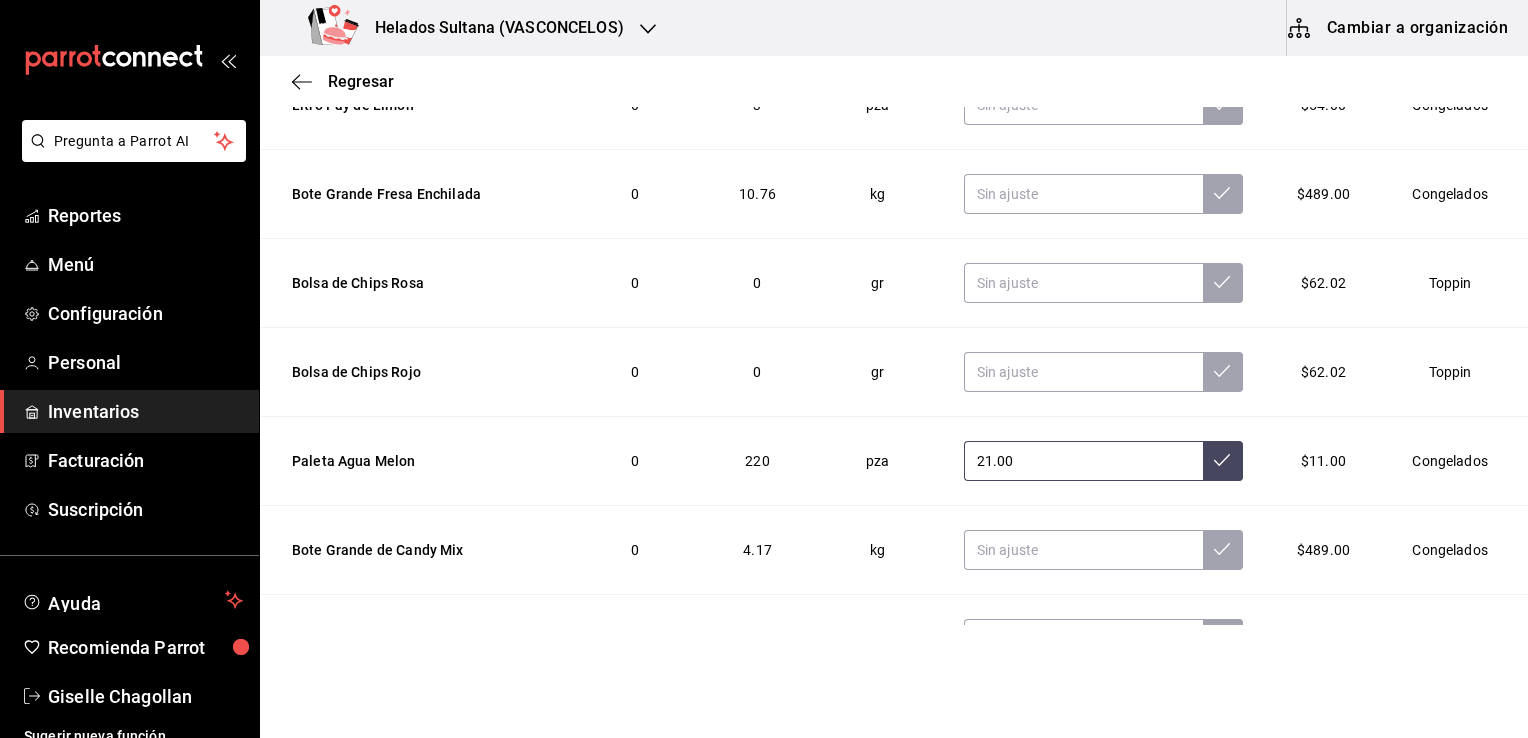 type on "21.00" 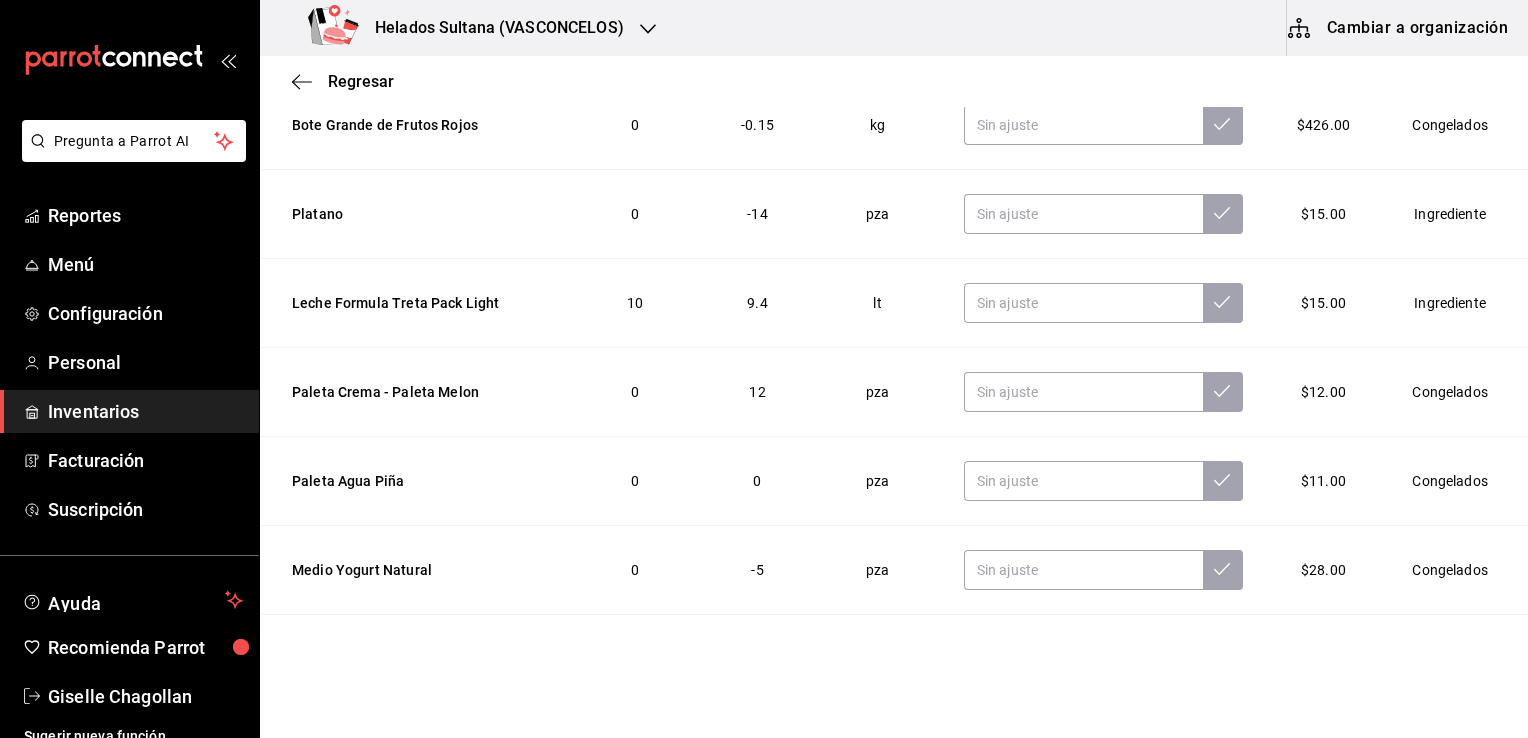 scroll, scrollTop: 800, scrollLeft: 0, axis: vertical 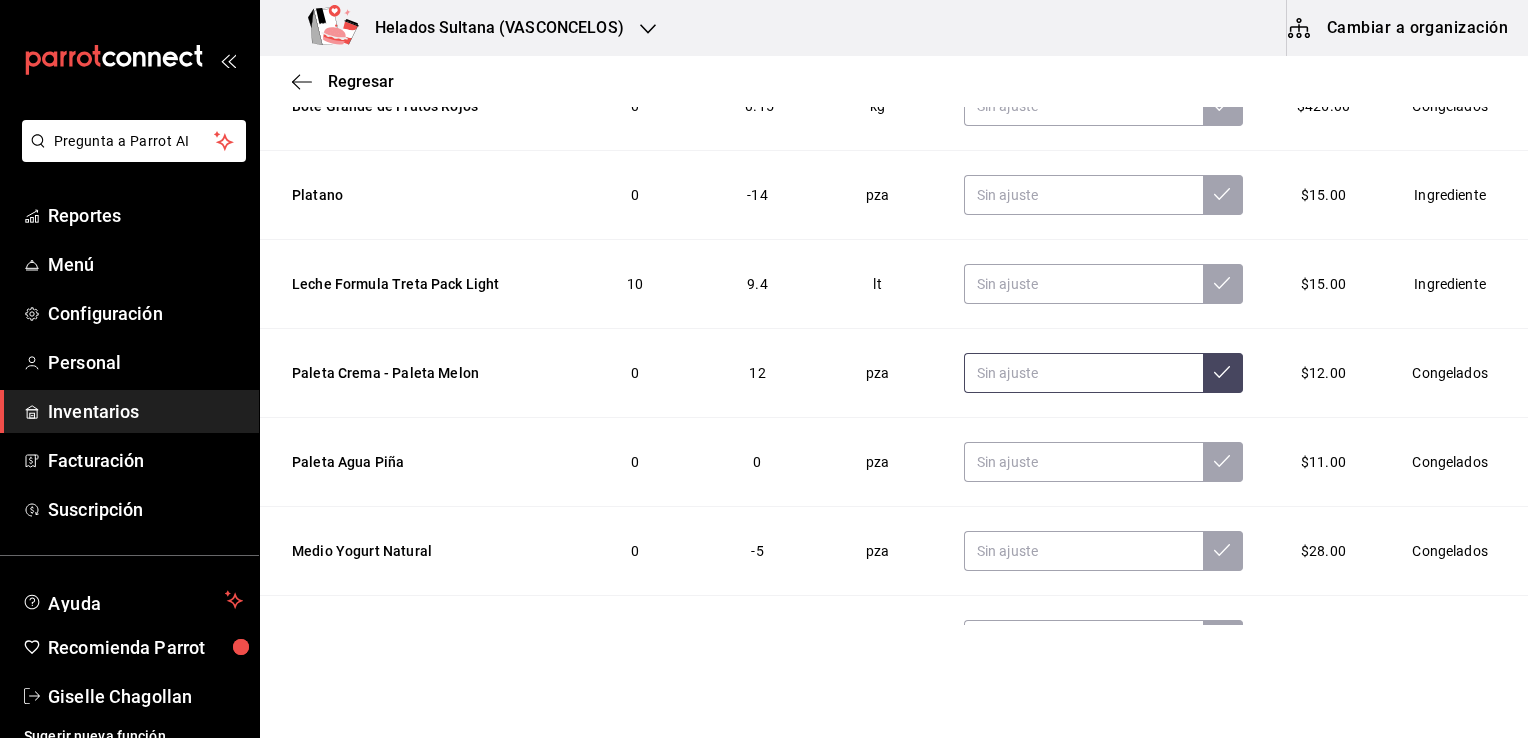 click at bounding box center [1083, 373] 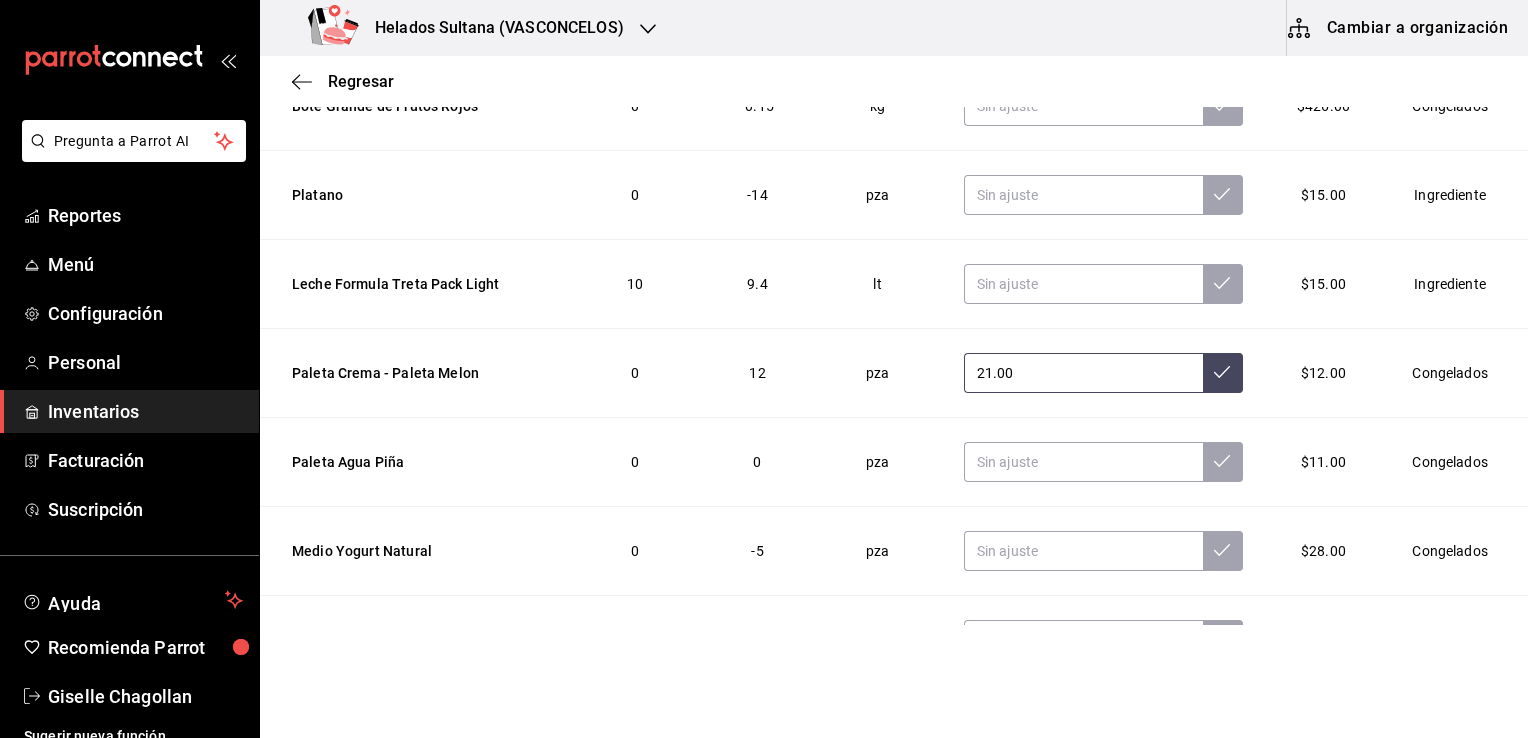 type on "21.00" 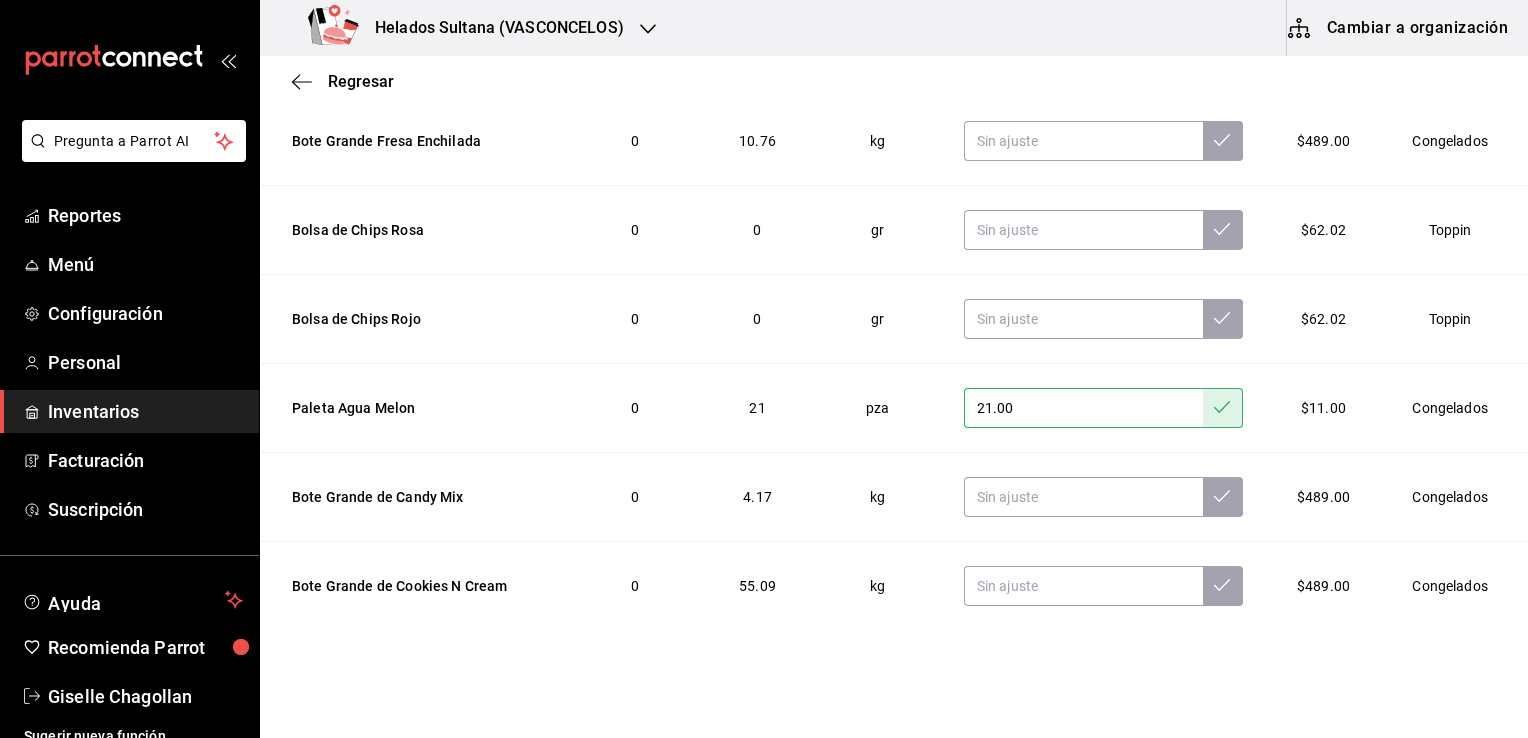 scroll, scrollTop: 46, scrollLeft: 0, axis: vertical 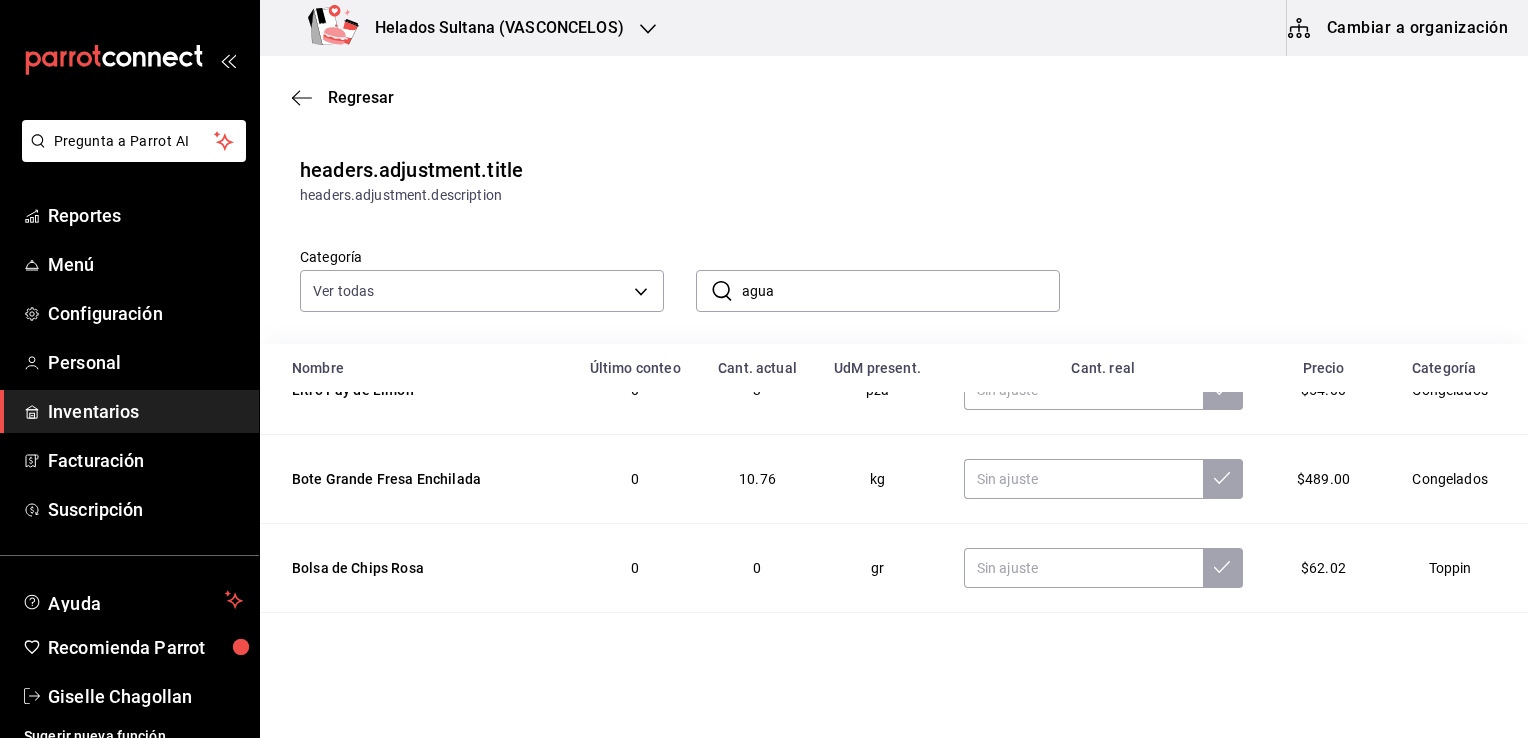 click on "agua" at bounding box center (901, 291) 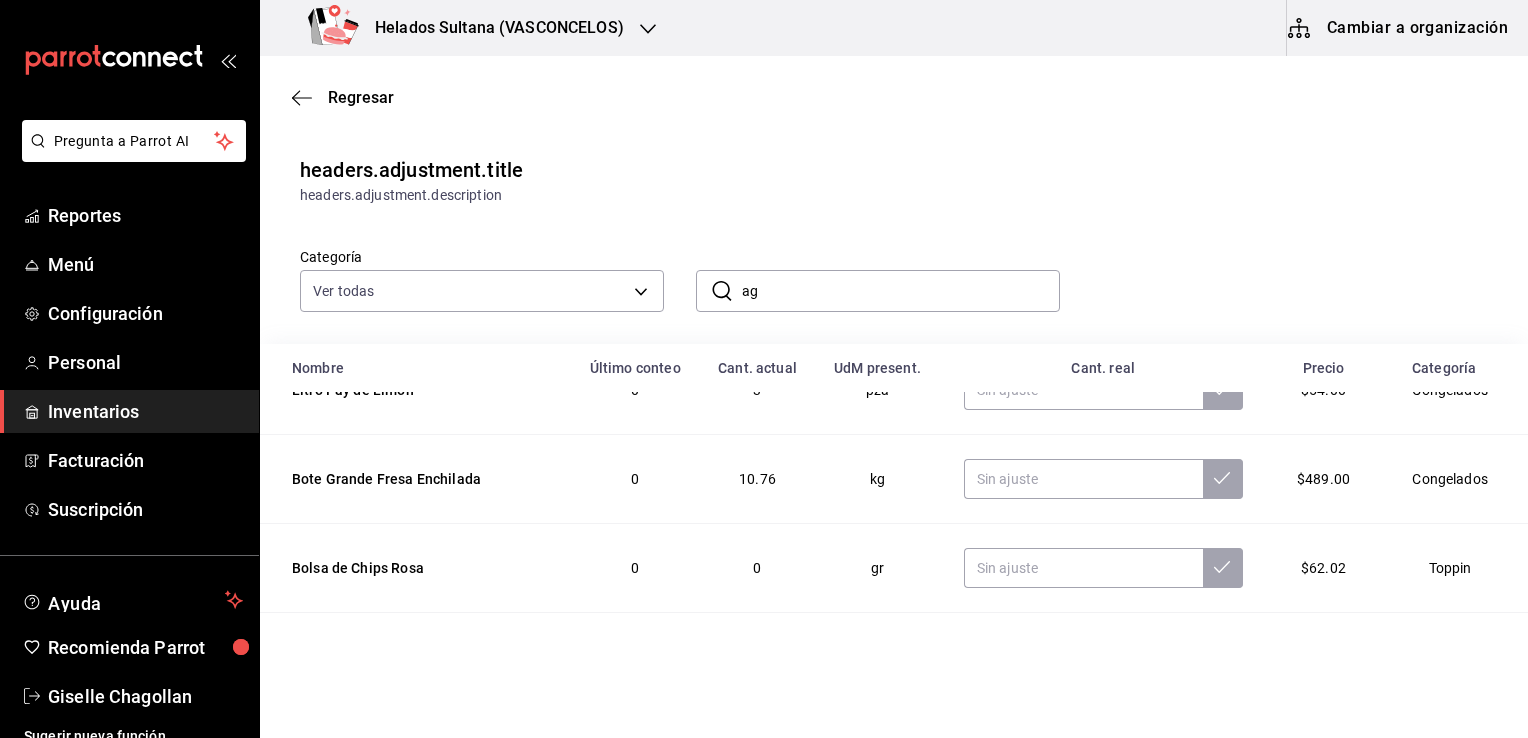 type on "a" 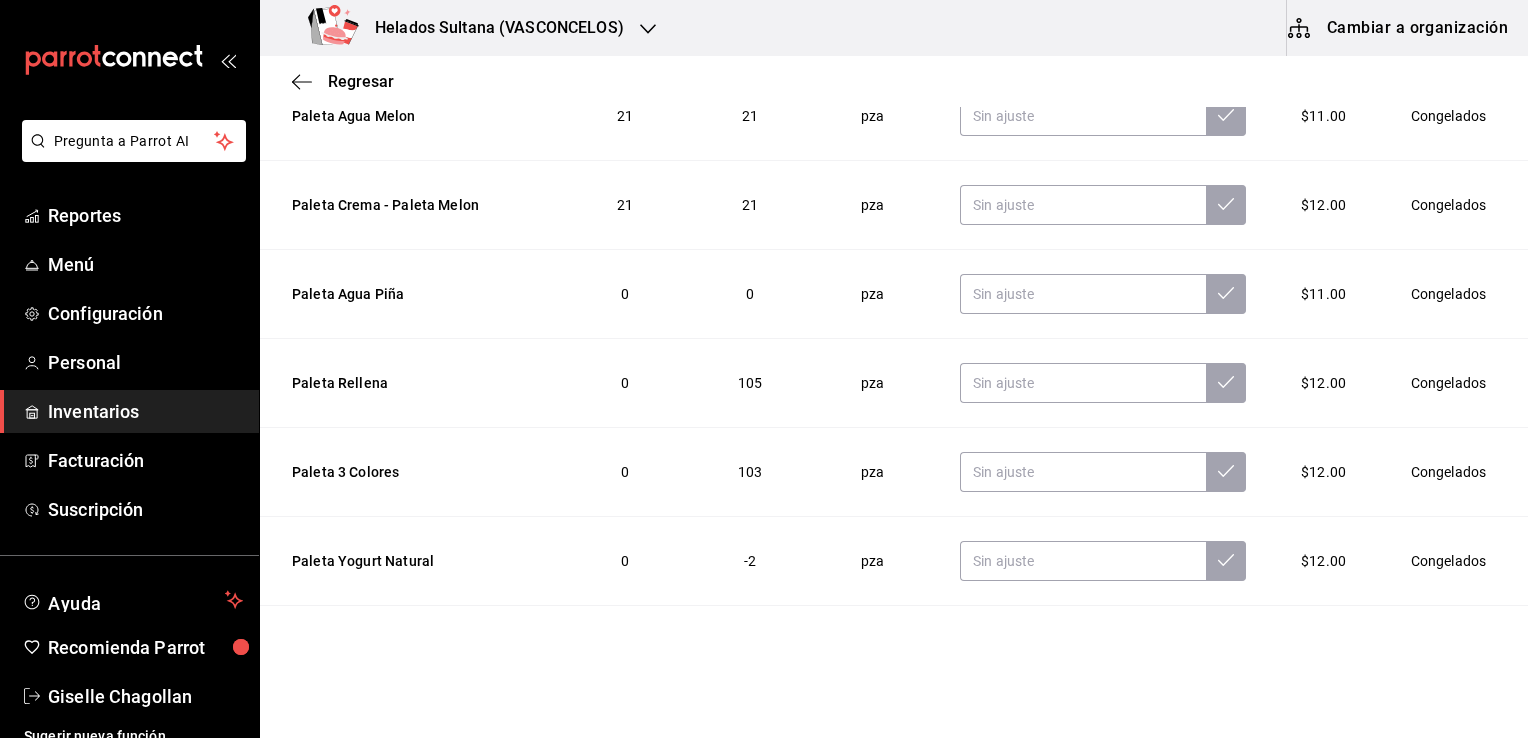 scroll, scrollTop: 331, scrollLeft: 0, axis: vertical 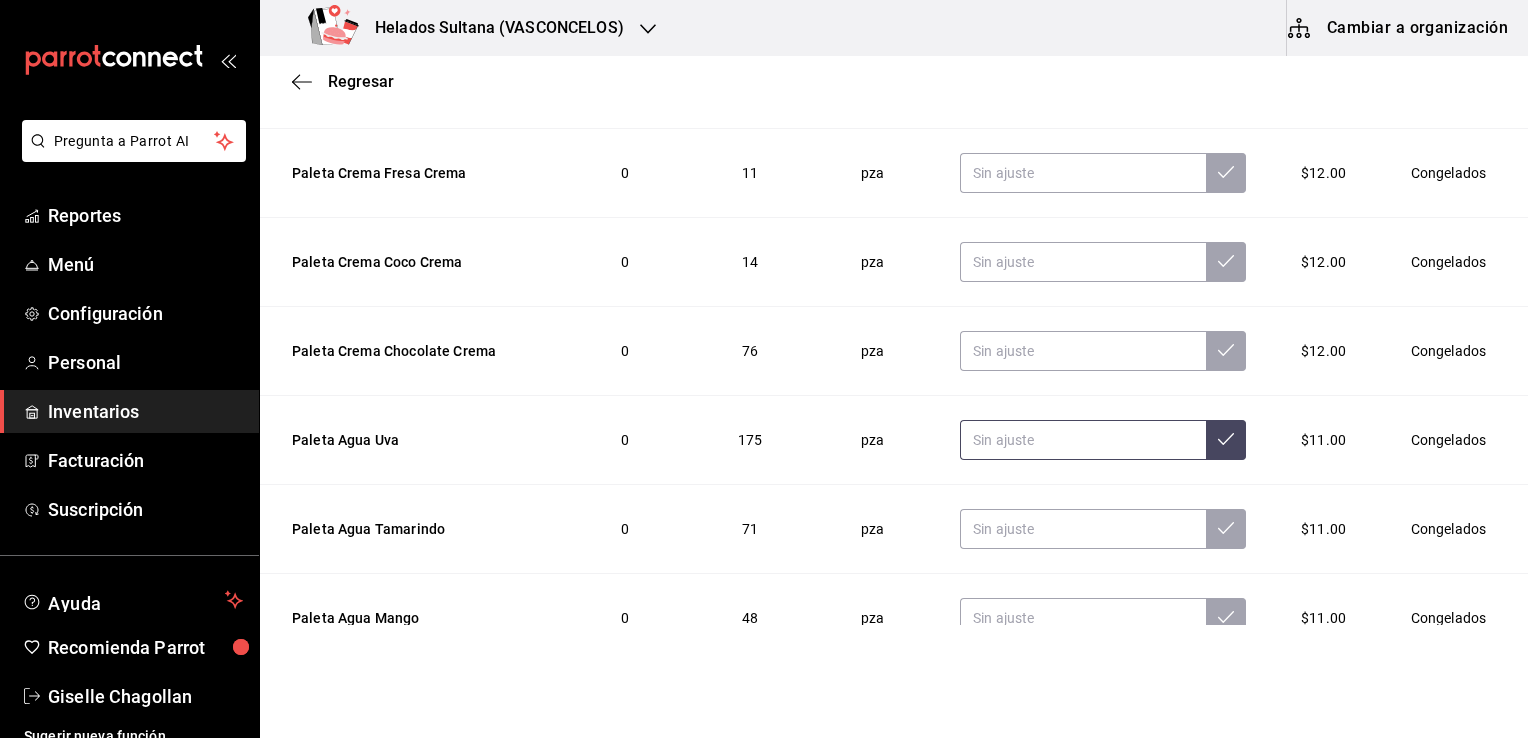 type on "paleta agua" 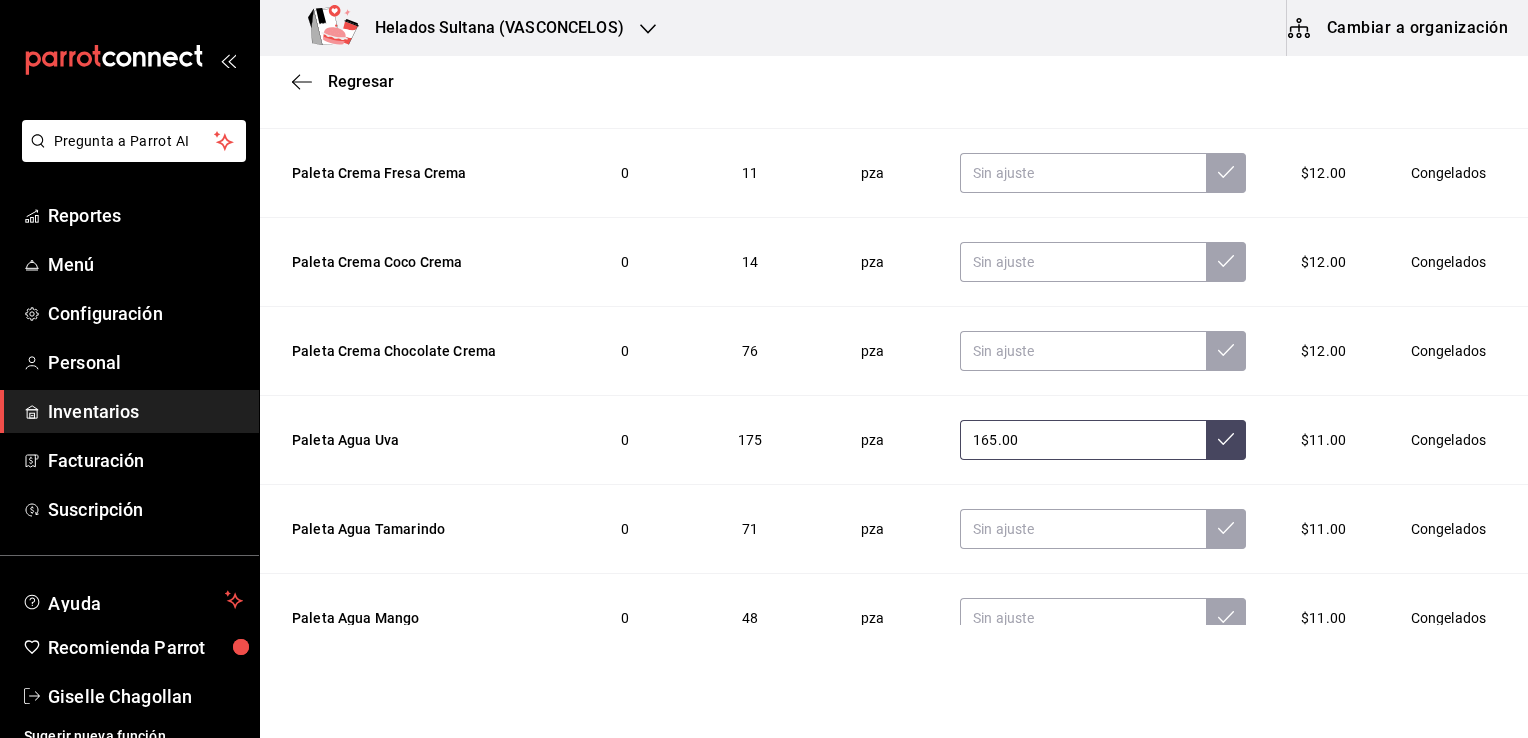 type on "165.00" 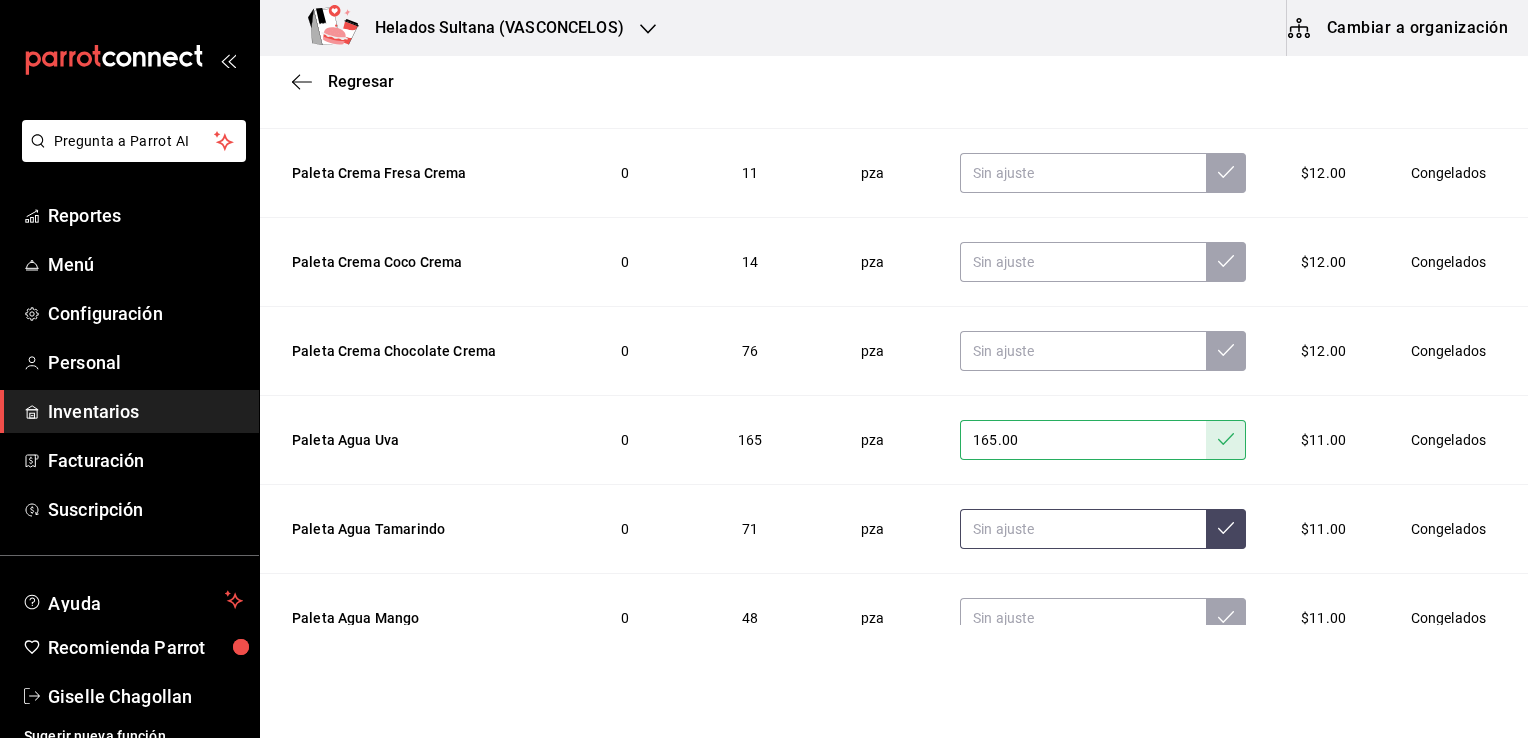 click at bounding box center (1083, 529) 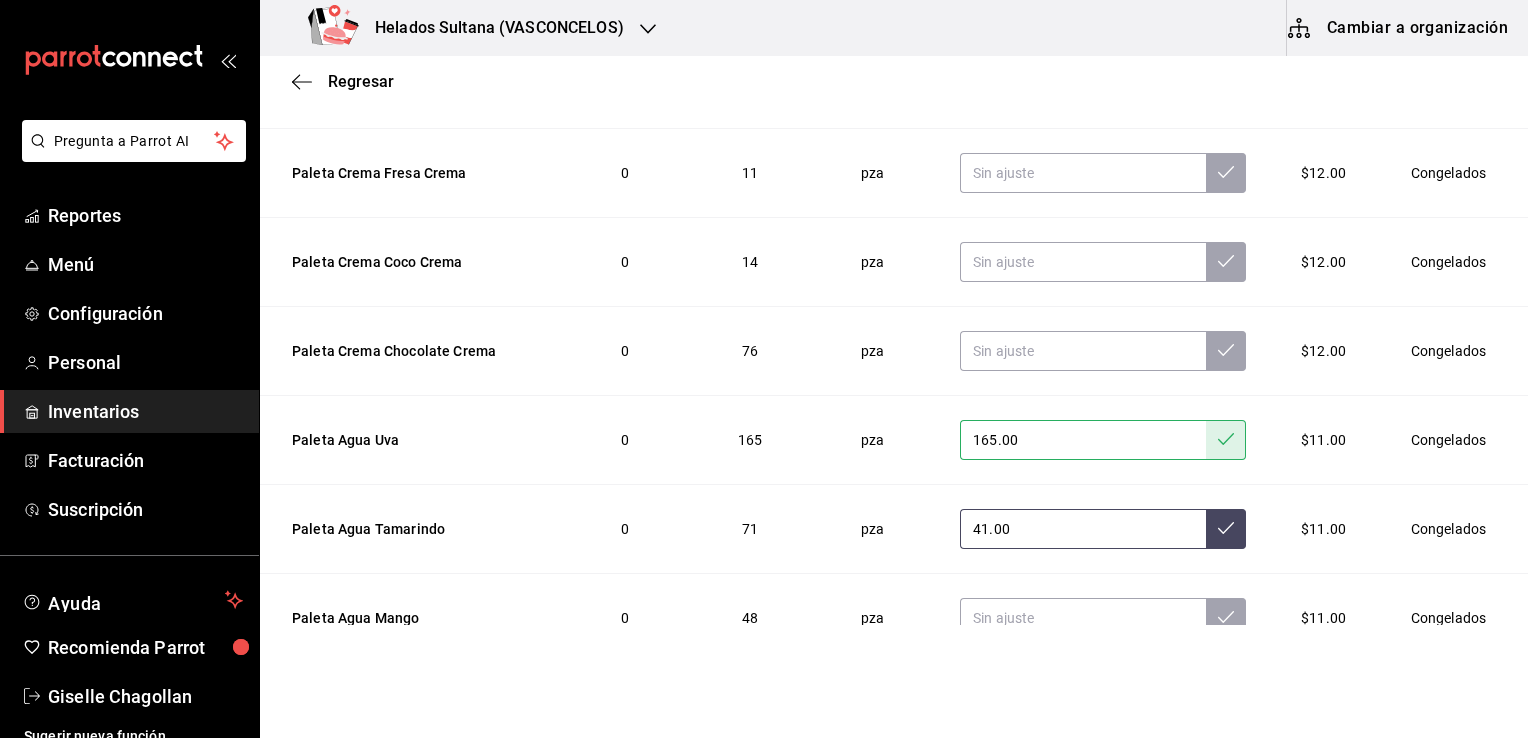 type on "41.00" 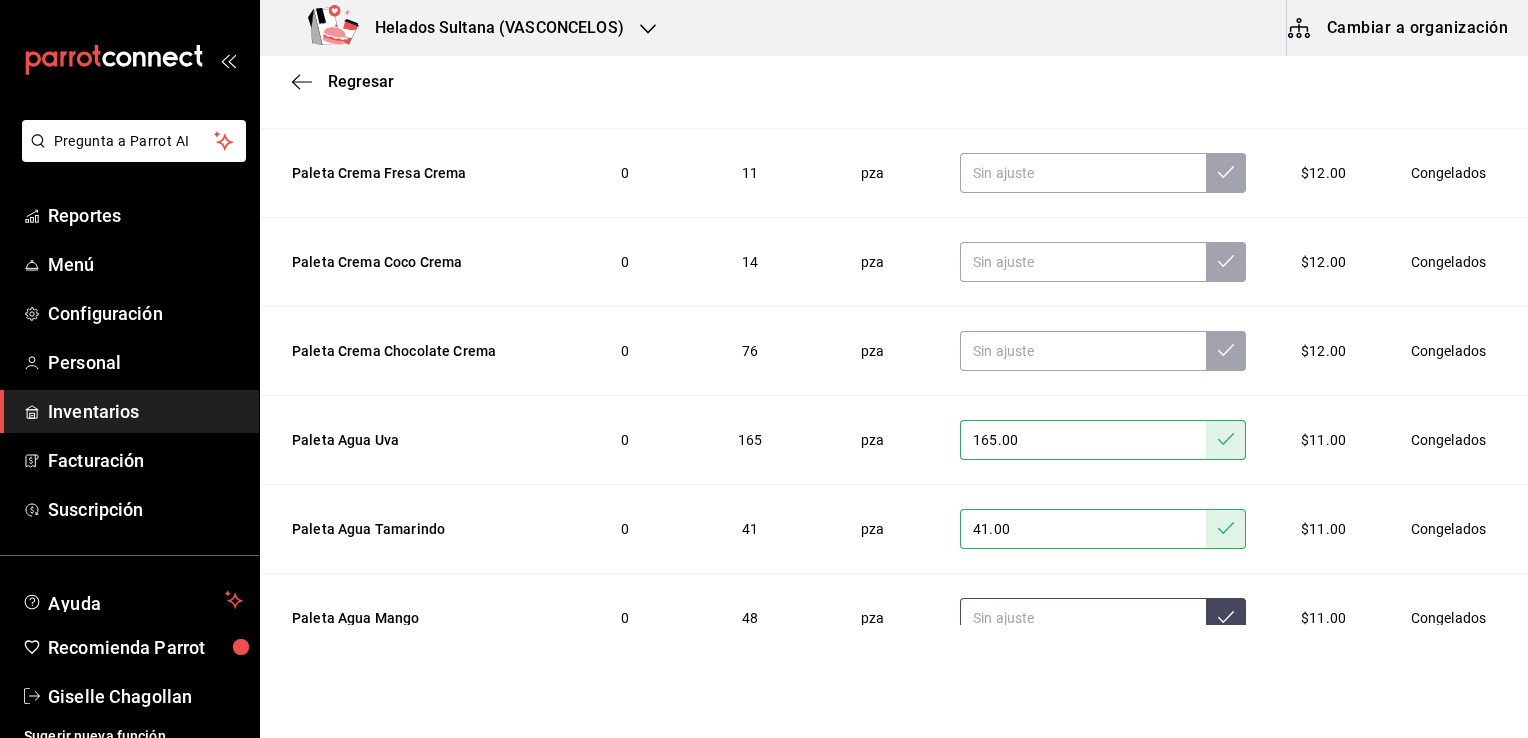 click at bounding box center (1083, 618) 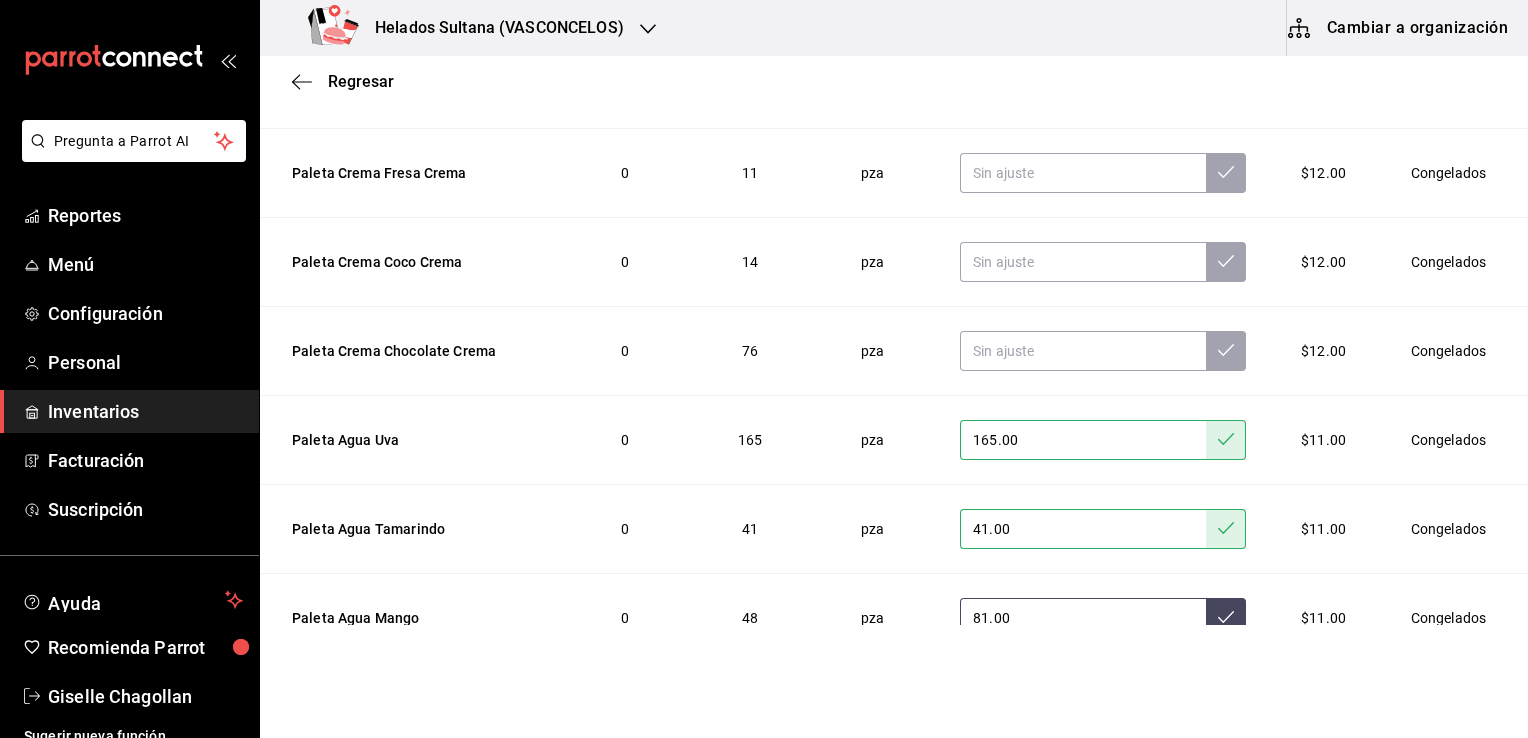 type on "81.00" 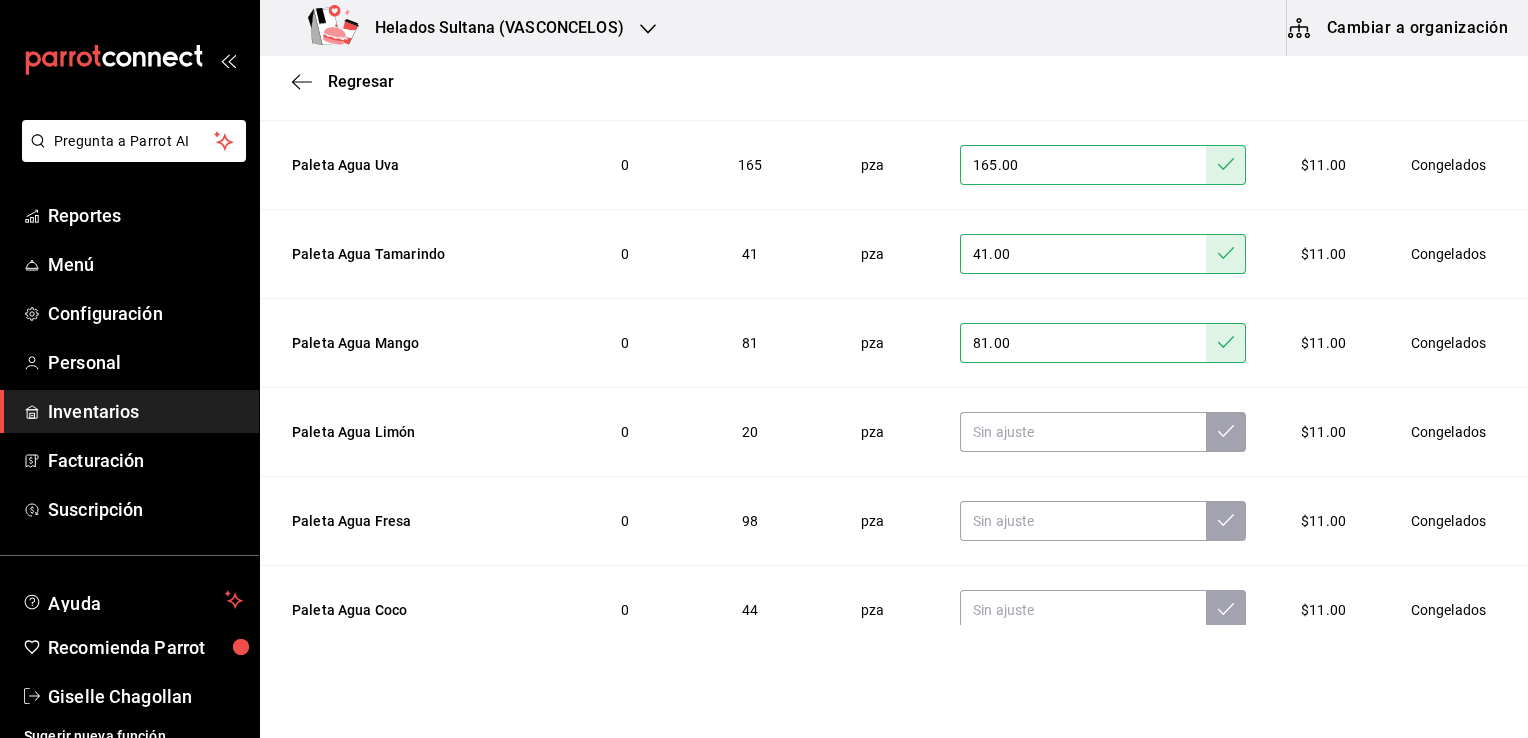scroll, scrollTop: 1280, scrollLeft: 0, axis: vertical 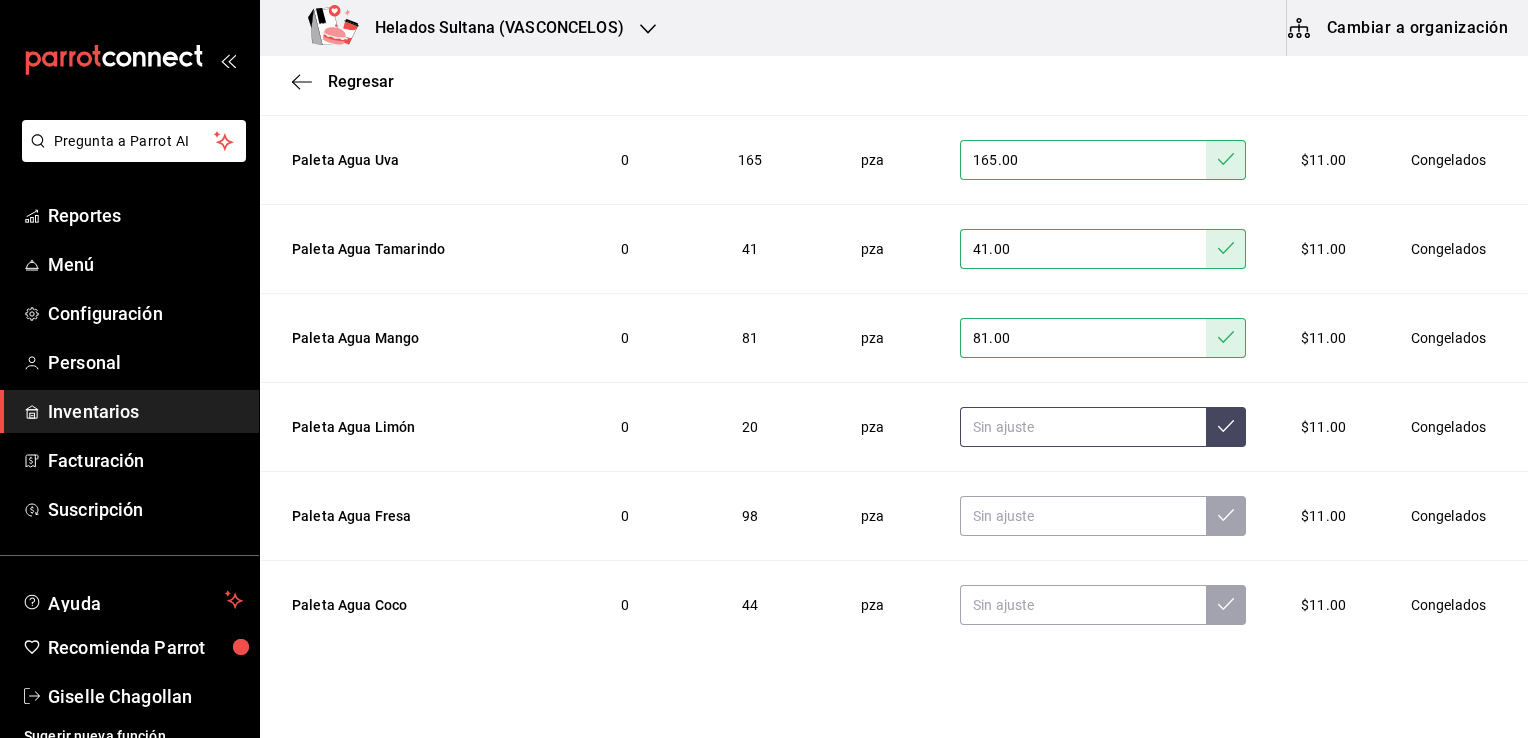 click at bounding box center (1083, 427) 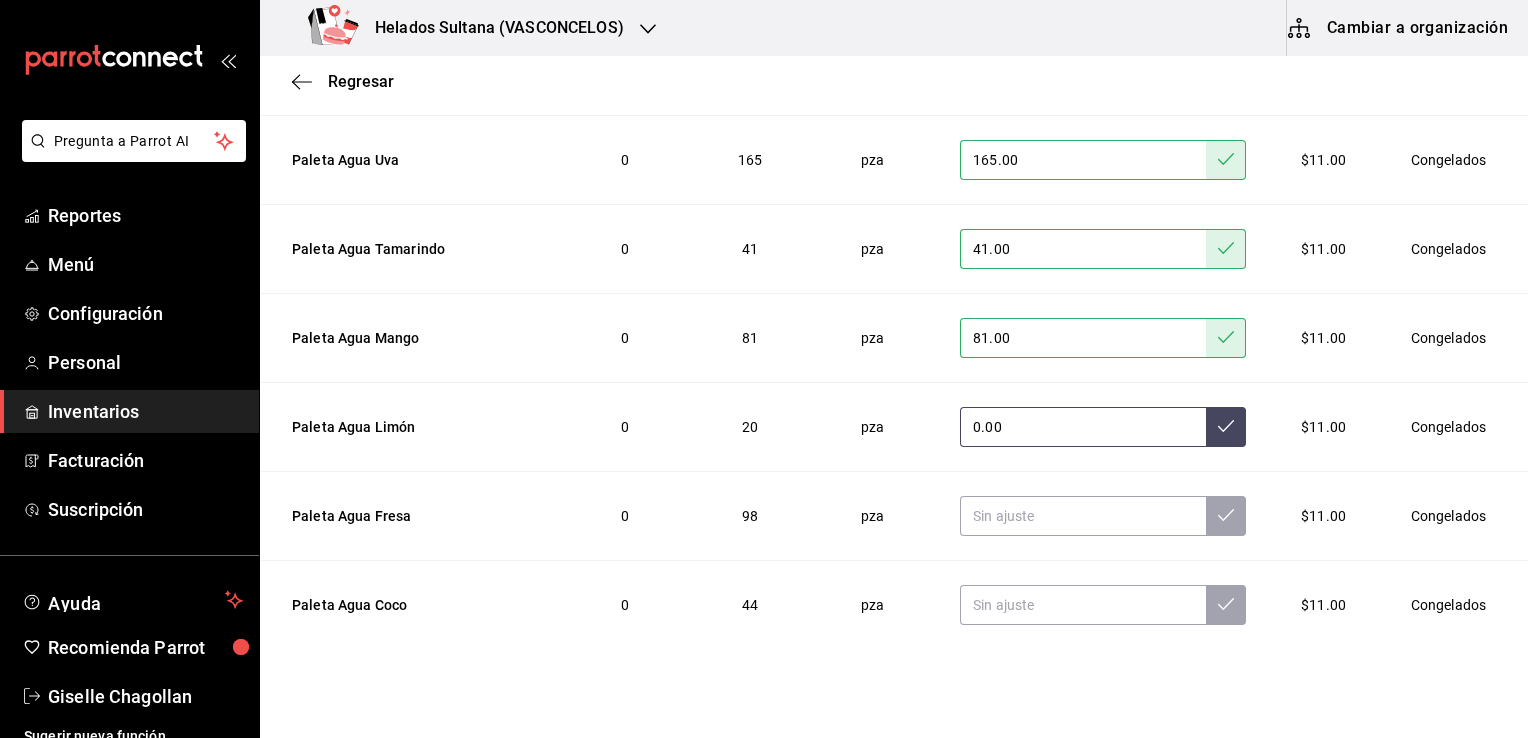 type on "0.00" 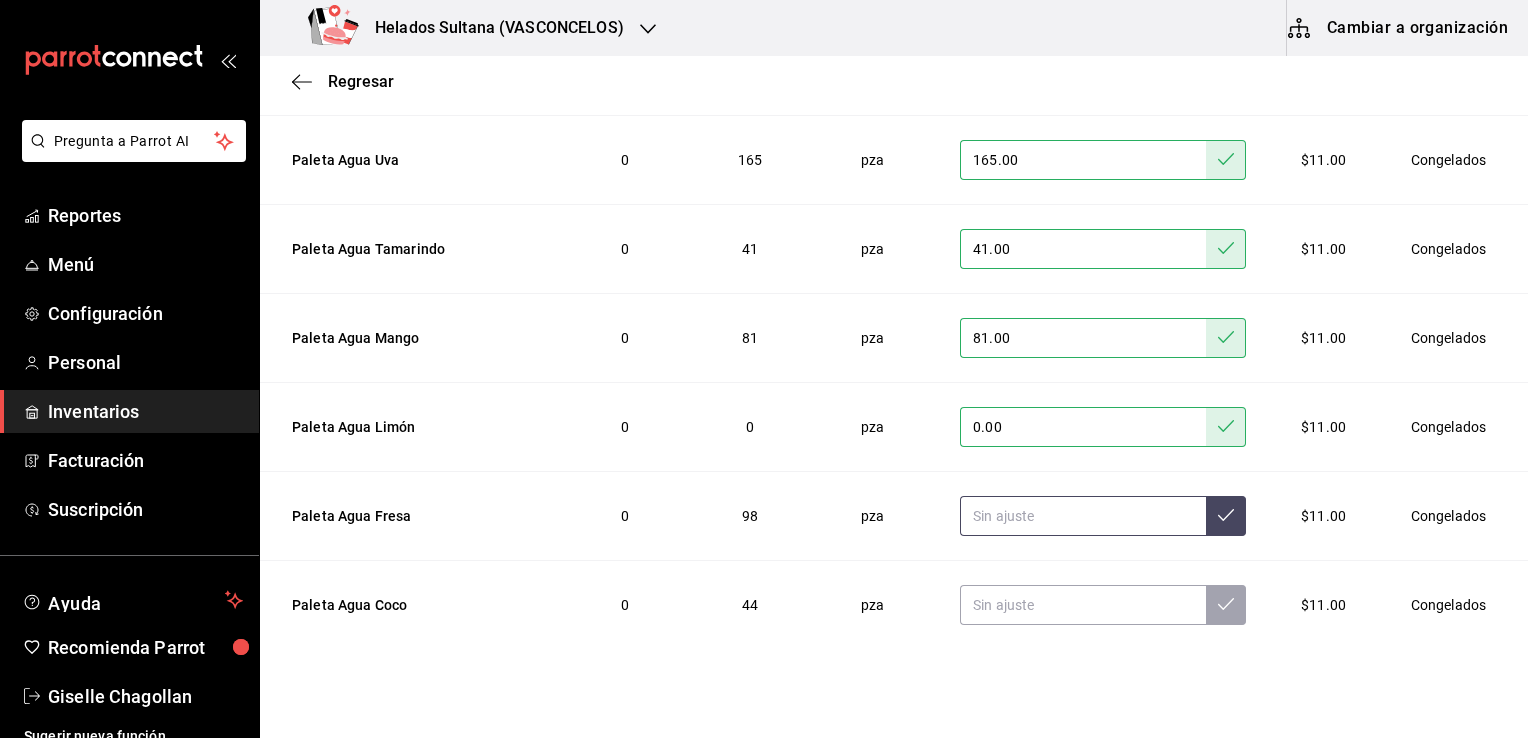 click at bounding box center [1083, 516] 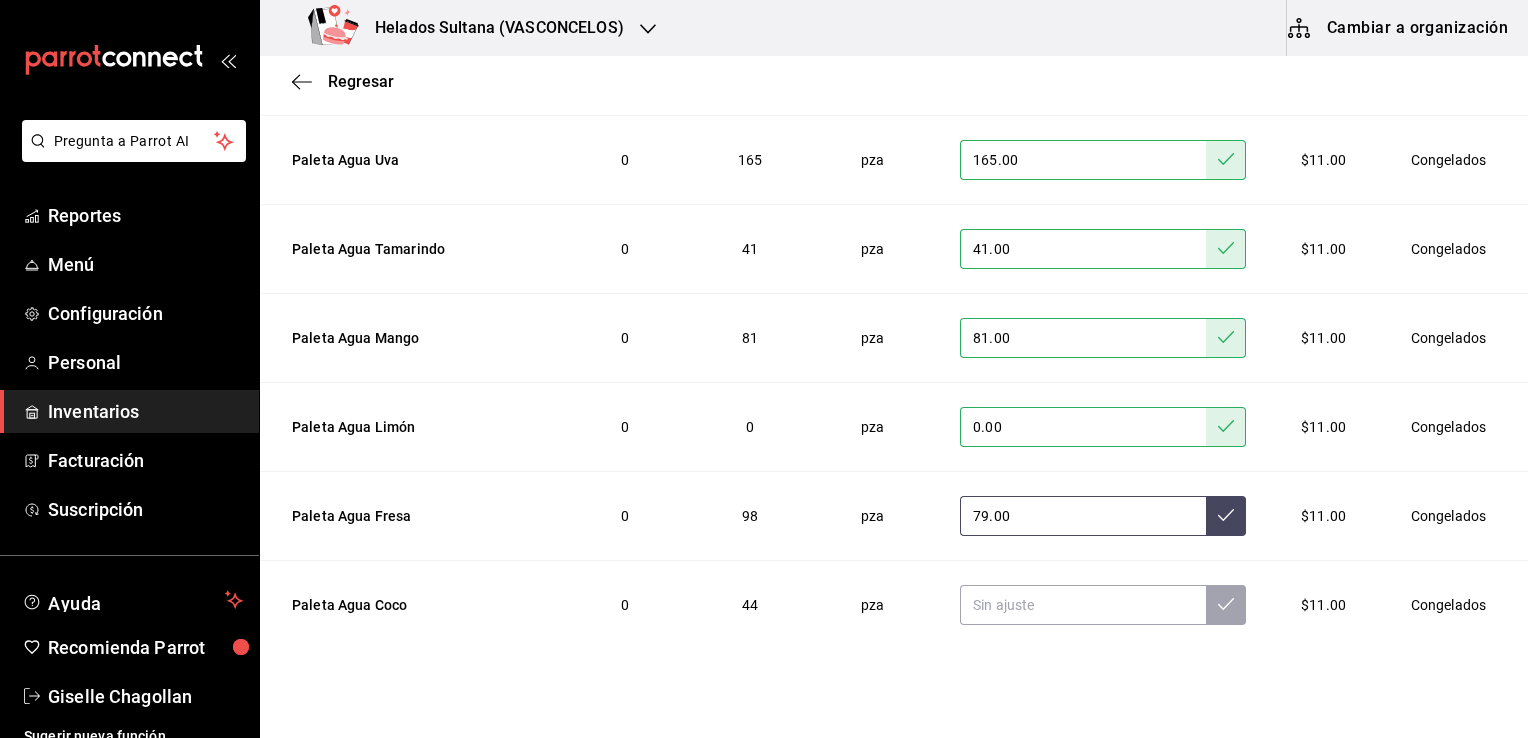 type on "79.00" 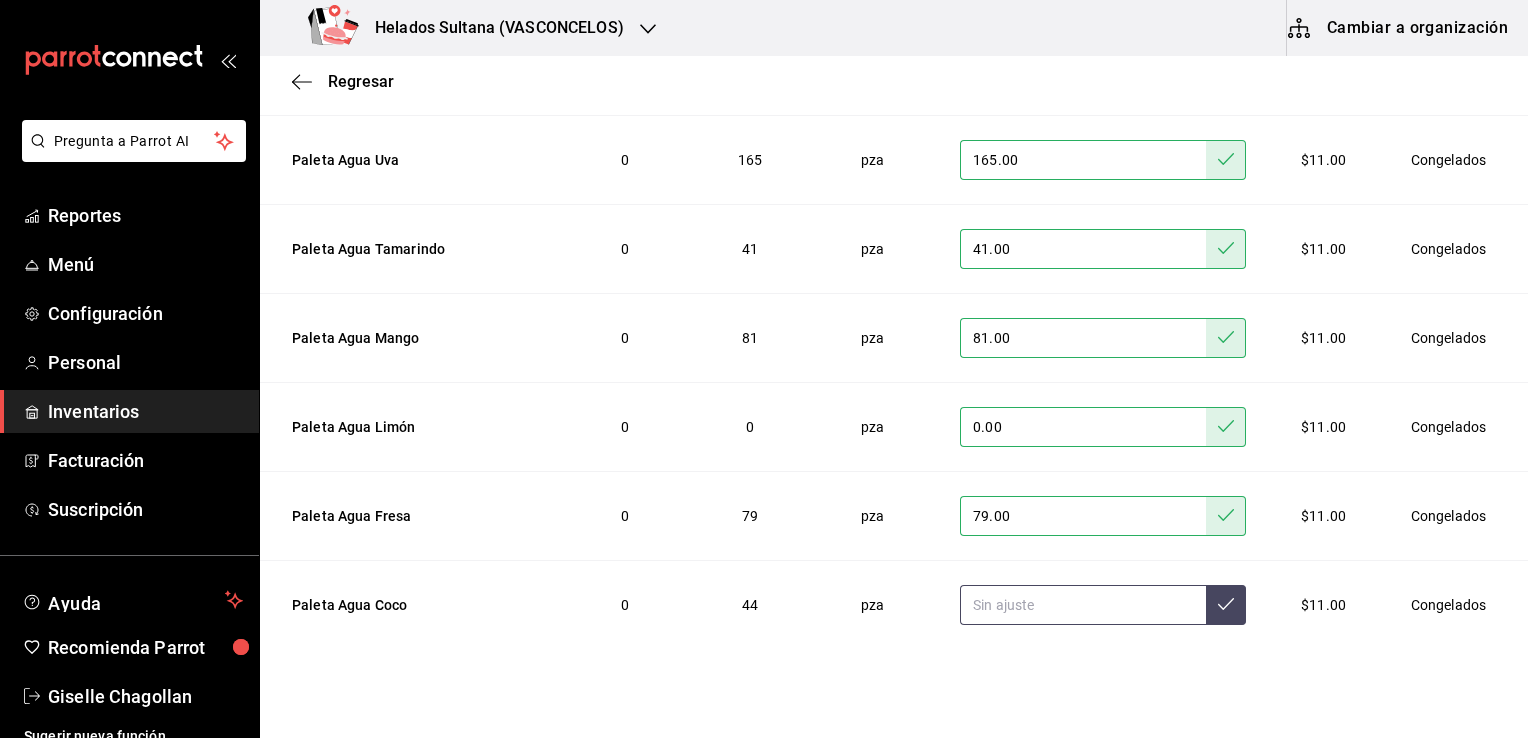 click at bounding box center [1083, 605] 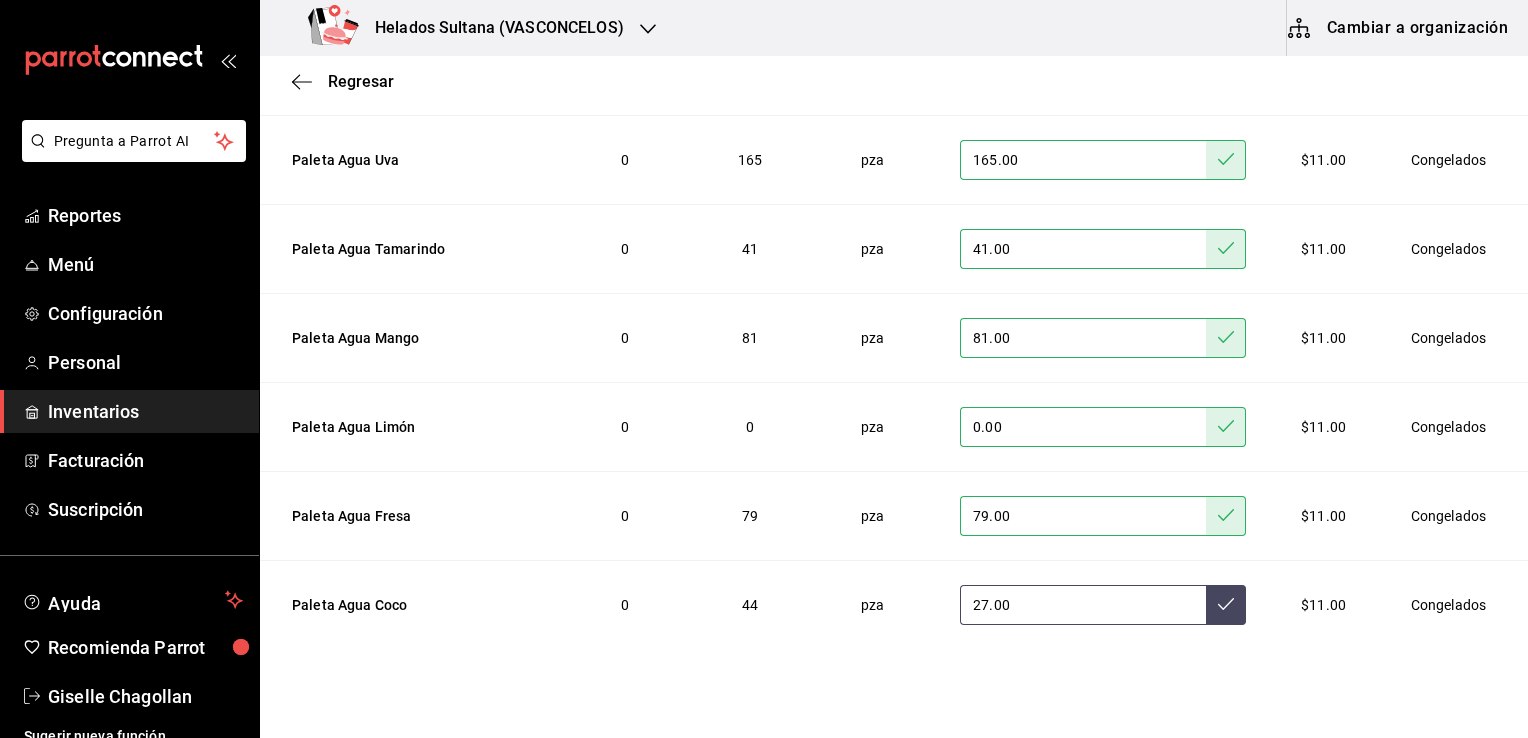 type on "27.00" 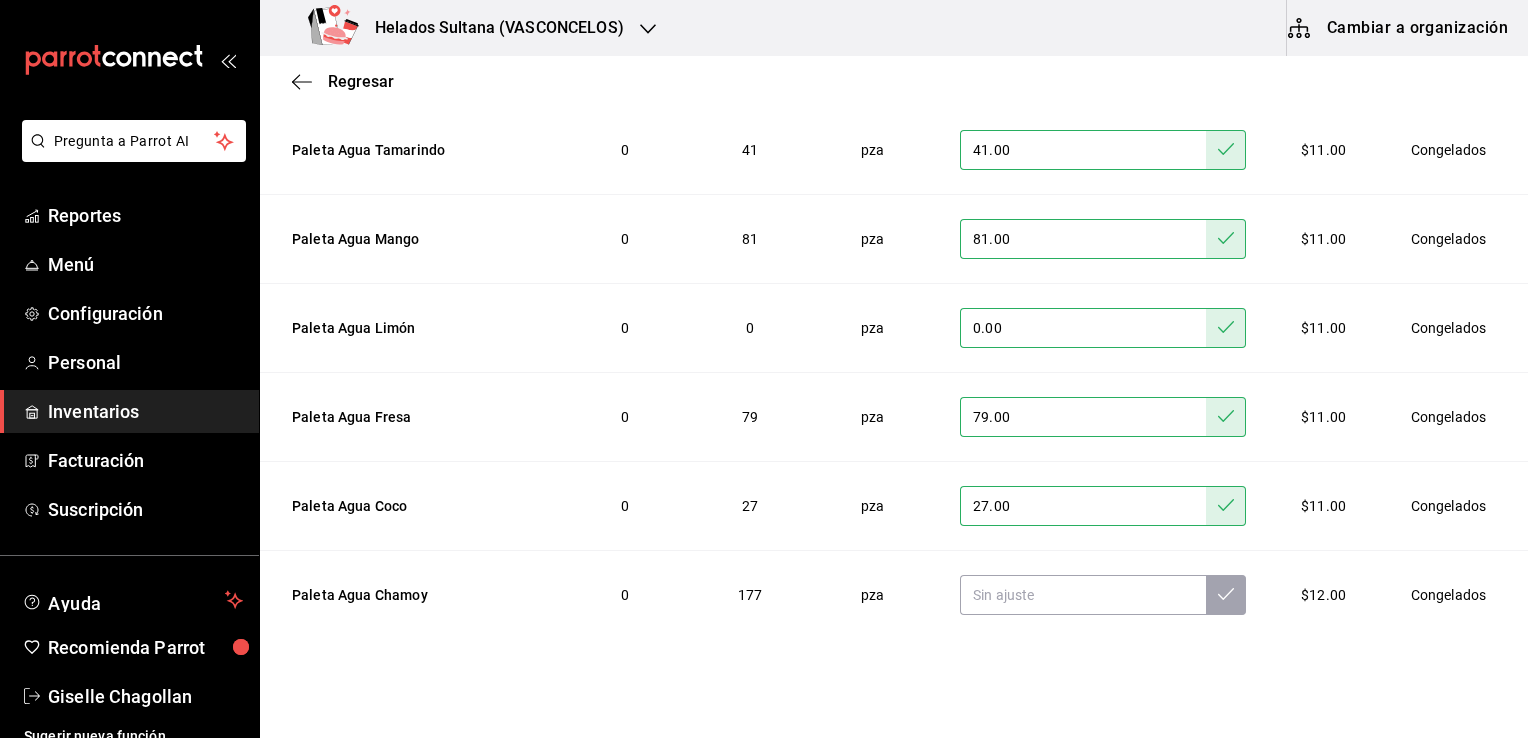 scroll, scrollTop: 1396, scrollLeft: 0, axis: vertical 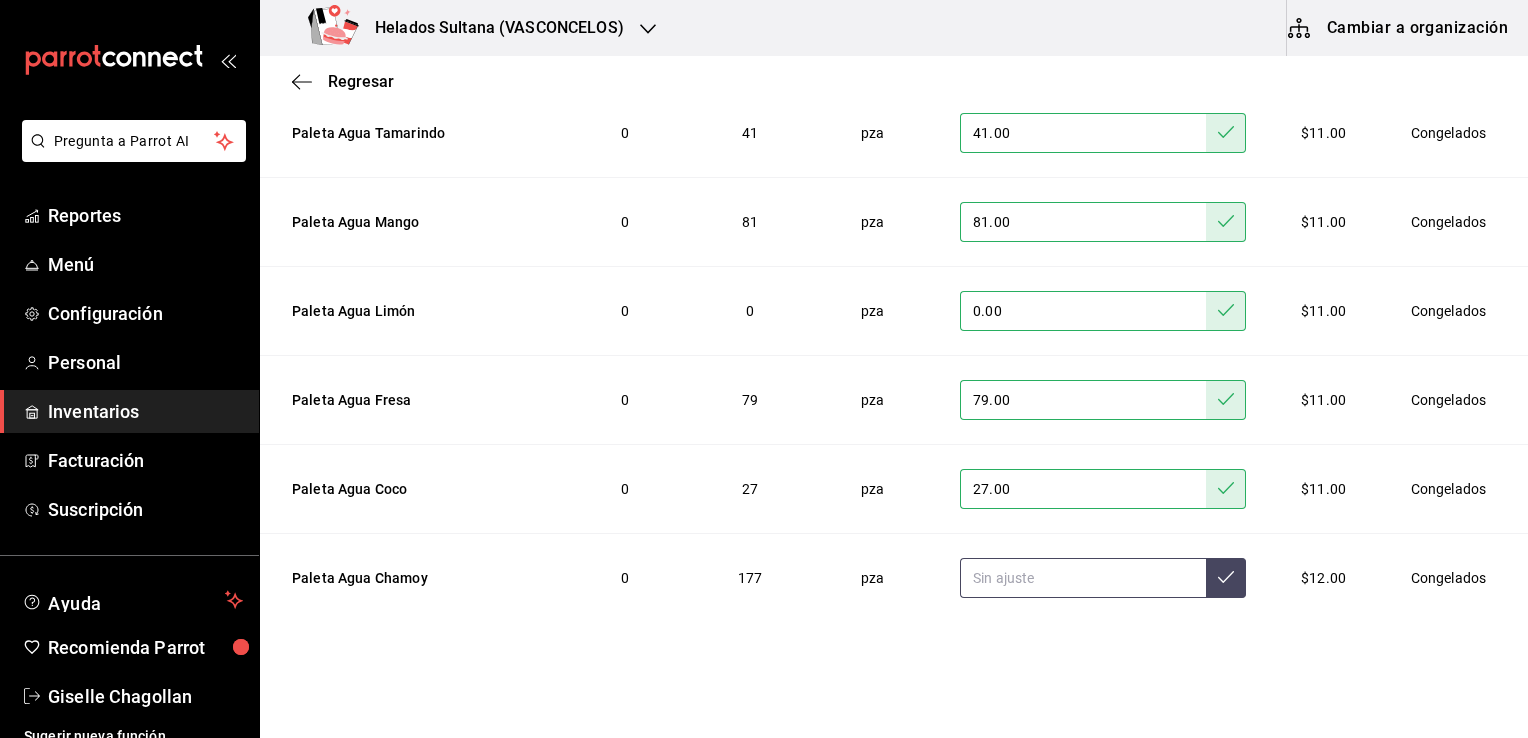 click at bounding box center [1083, 578] 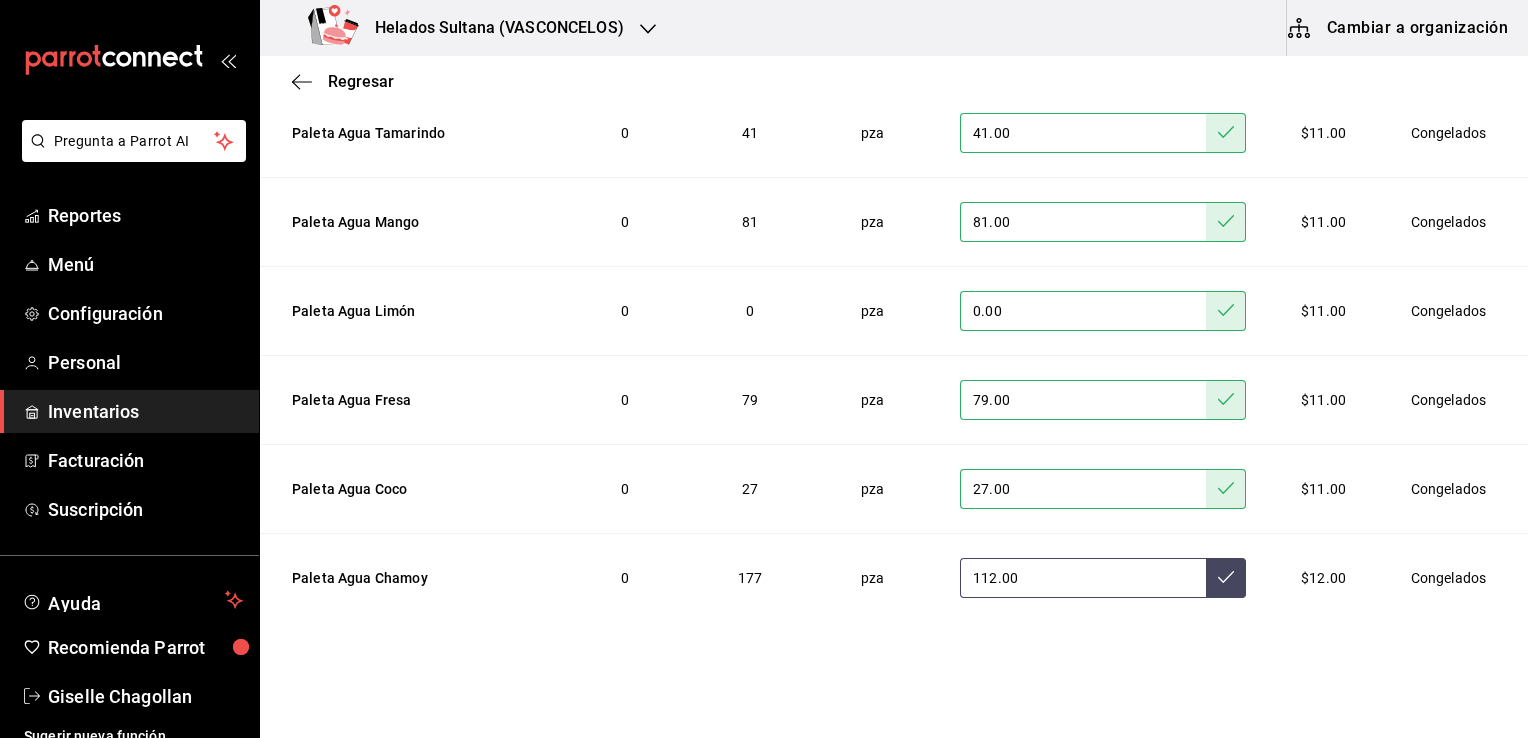 type on "112.00" 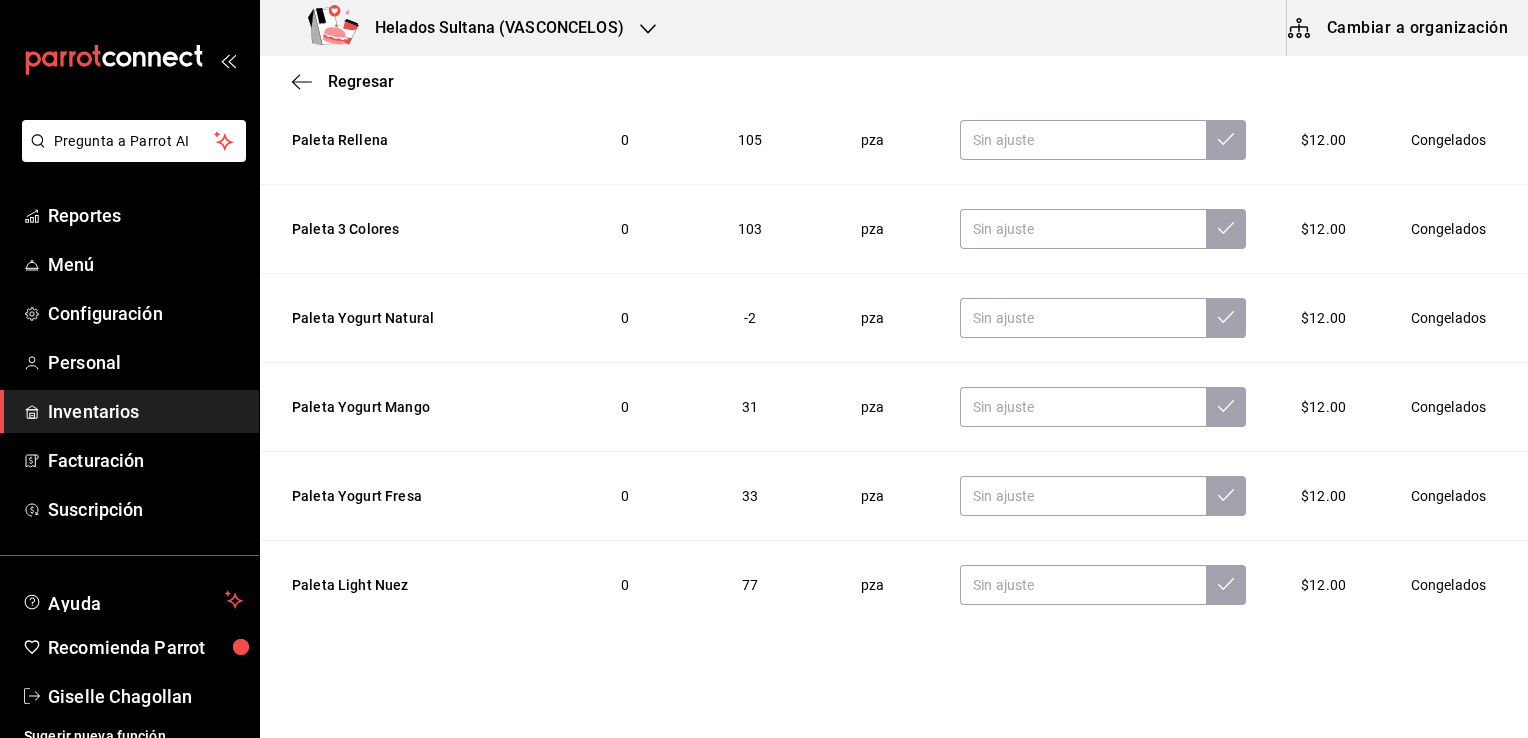 scroll, scrollTop: 136, scrollLeft: 0, axis: vertical 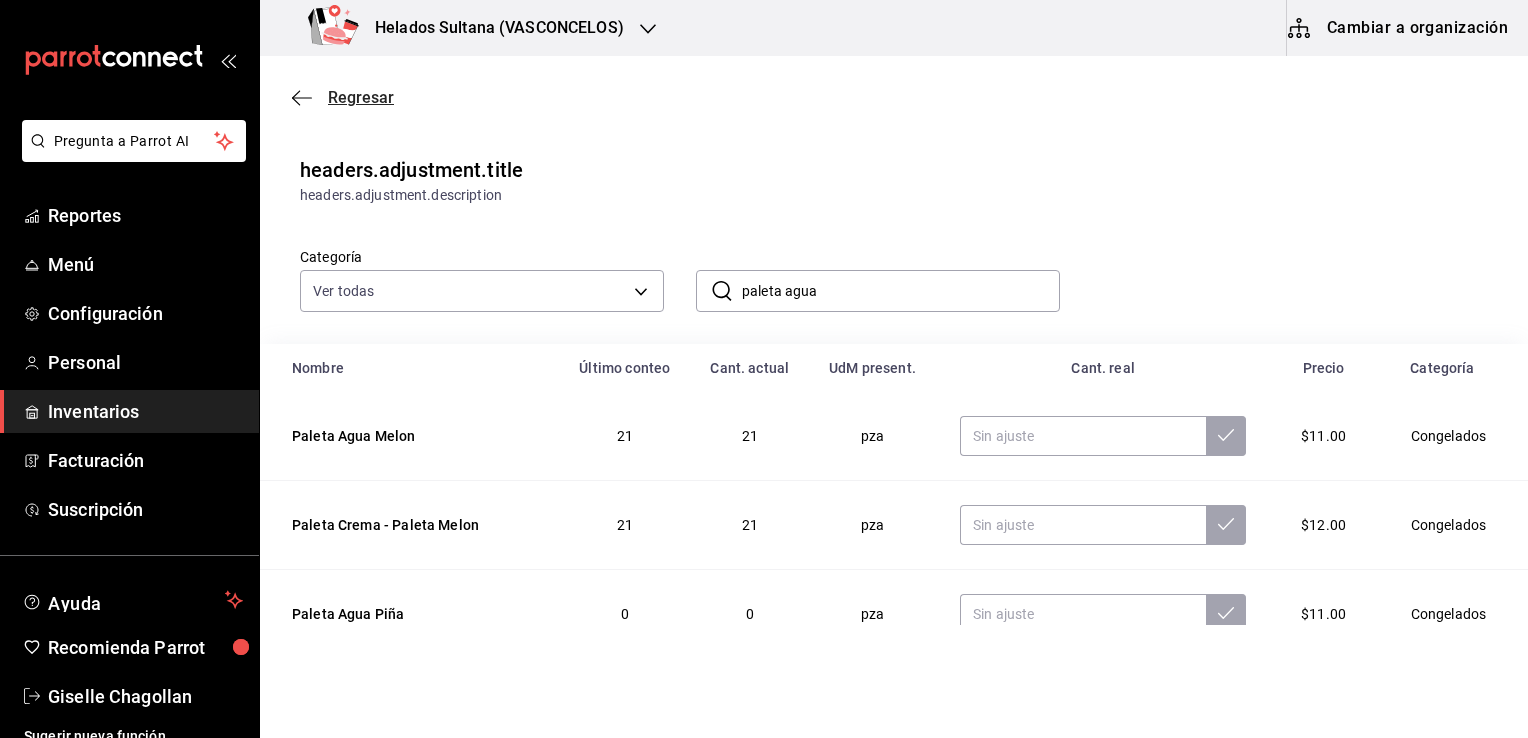 click on "Regresar" at bounding box center [361, 97] 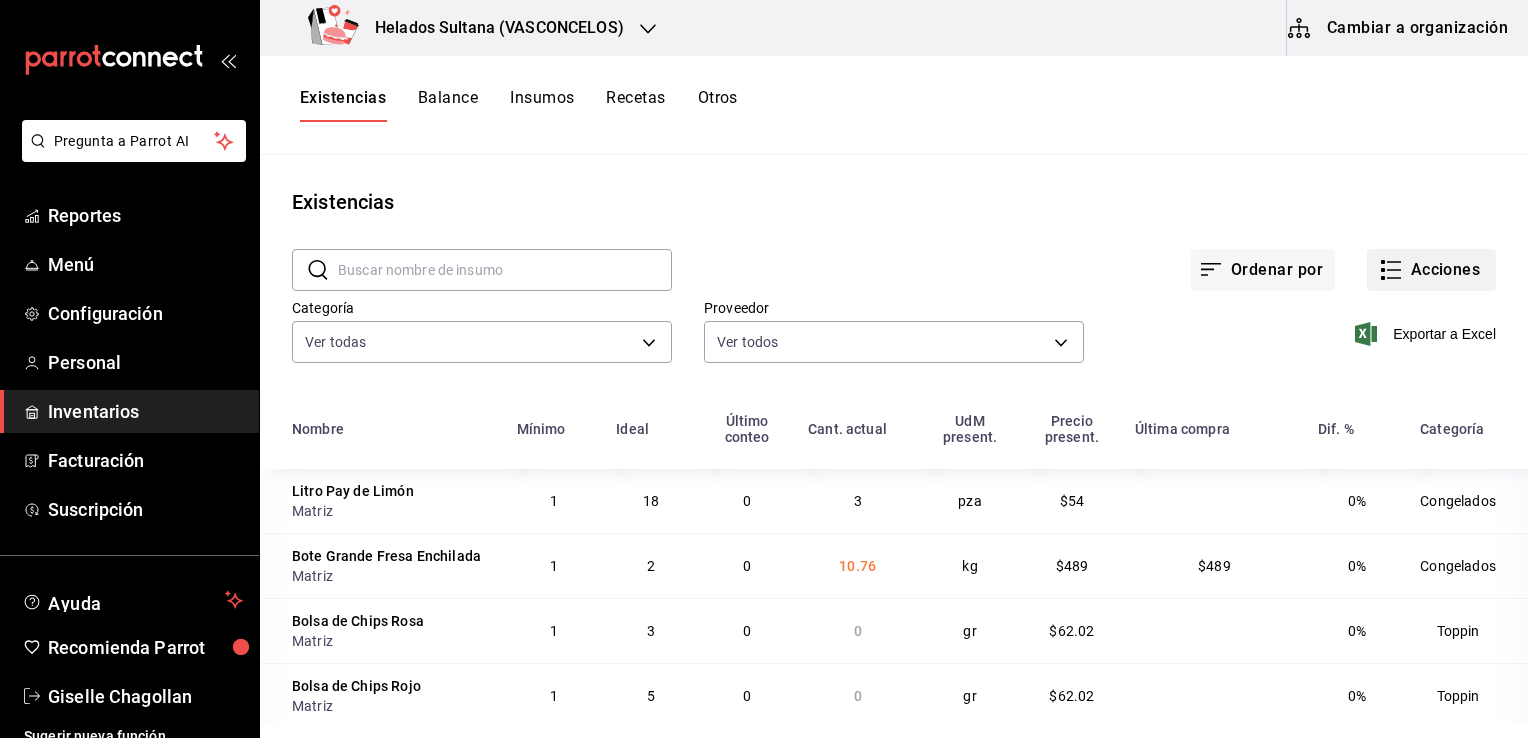 click on "Acciones" at bounding box center [1431, 270] 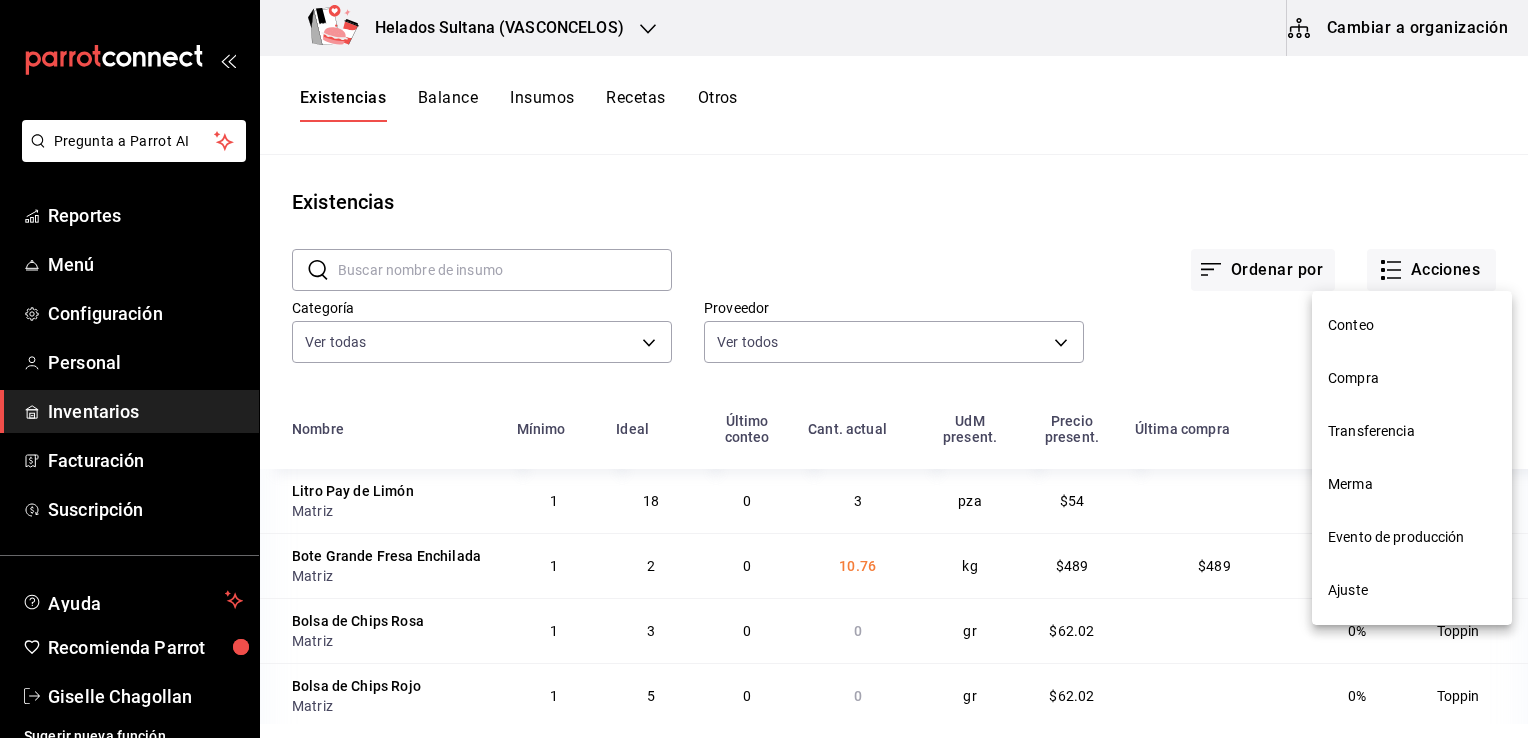 click on "Ajuste" at bounding box center [1412, 590] 